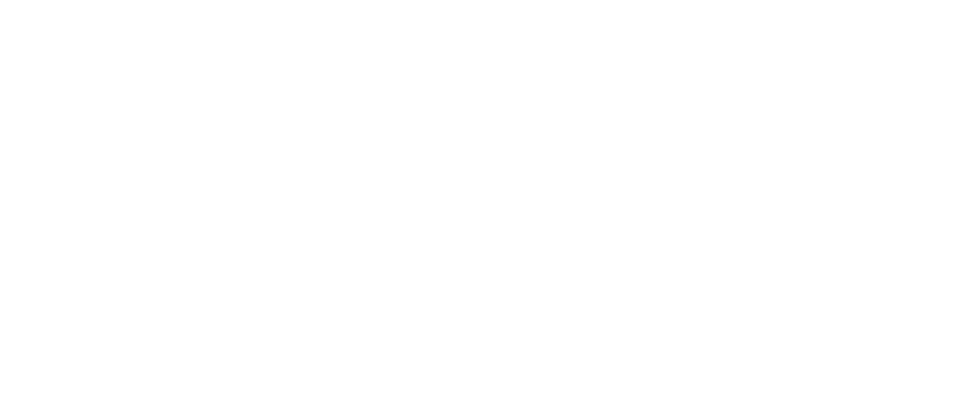 scroll, scrollTop: 0, scrollLeft: 0, axis: both 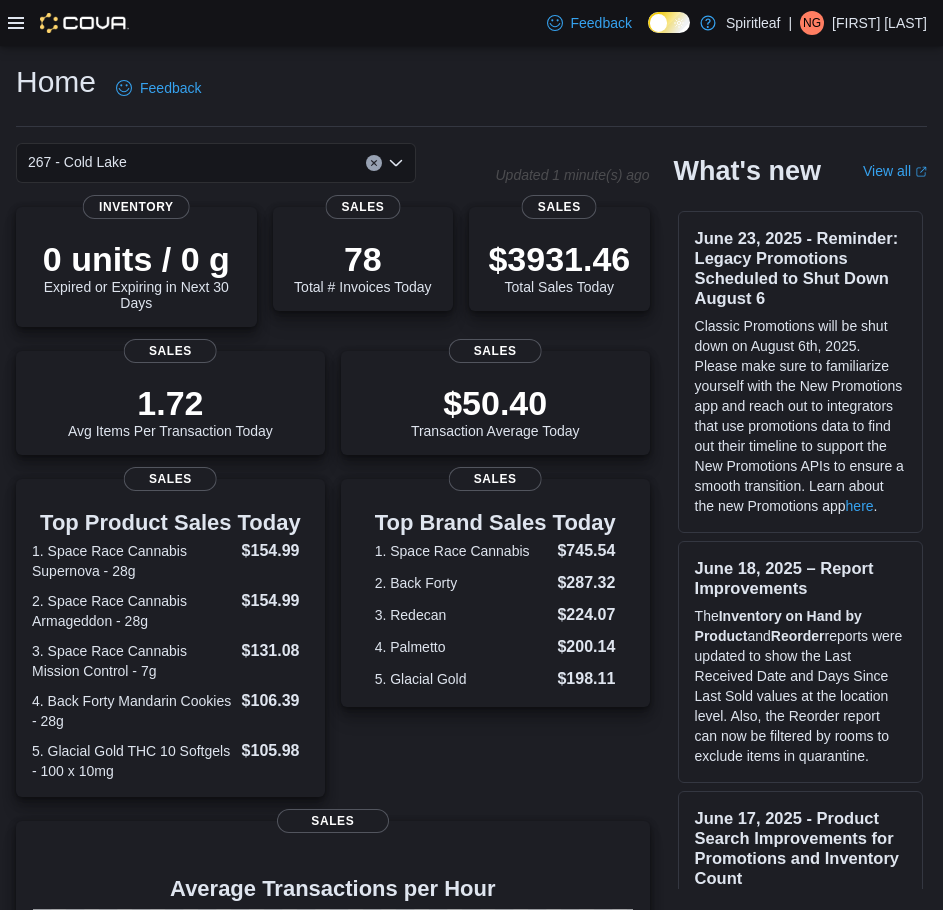 click 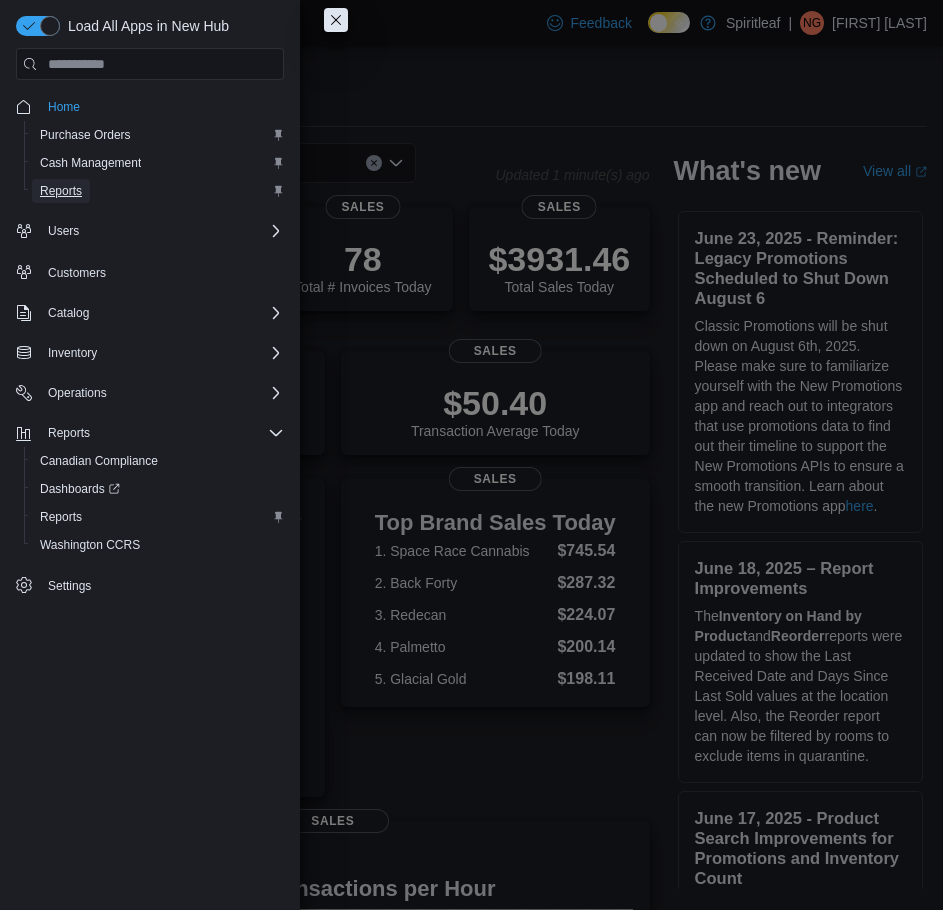 click on "Reports" at bounding box center (61, 191) 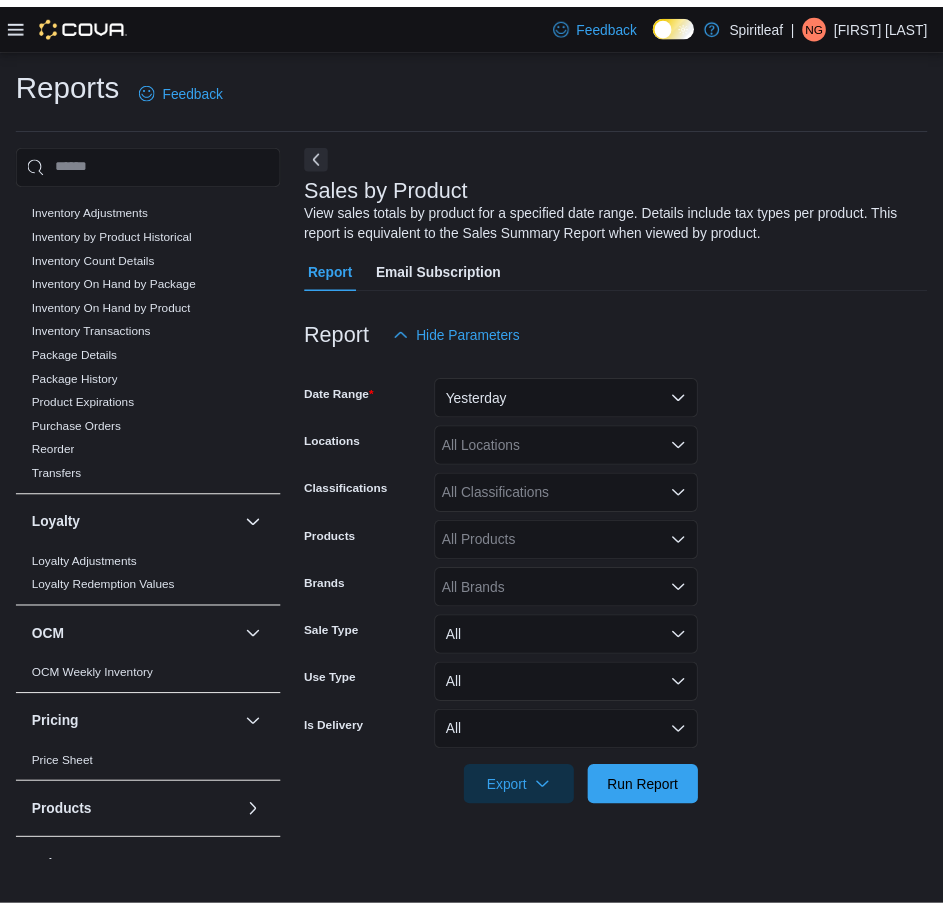 scroll, scrollTop: 800, scrollLeft: 0, axis: vertical 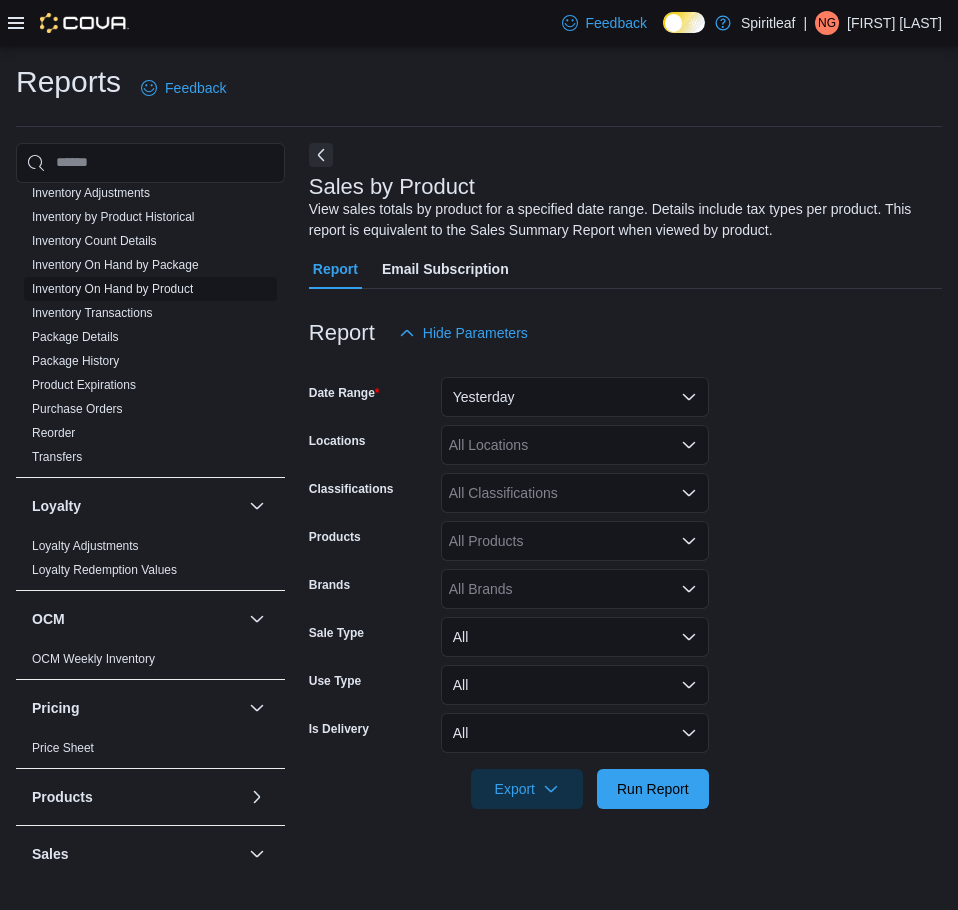 click on "Inventory On Hand by Product" at bounding box center (112, 289) 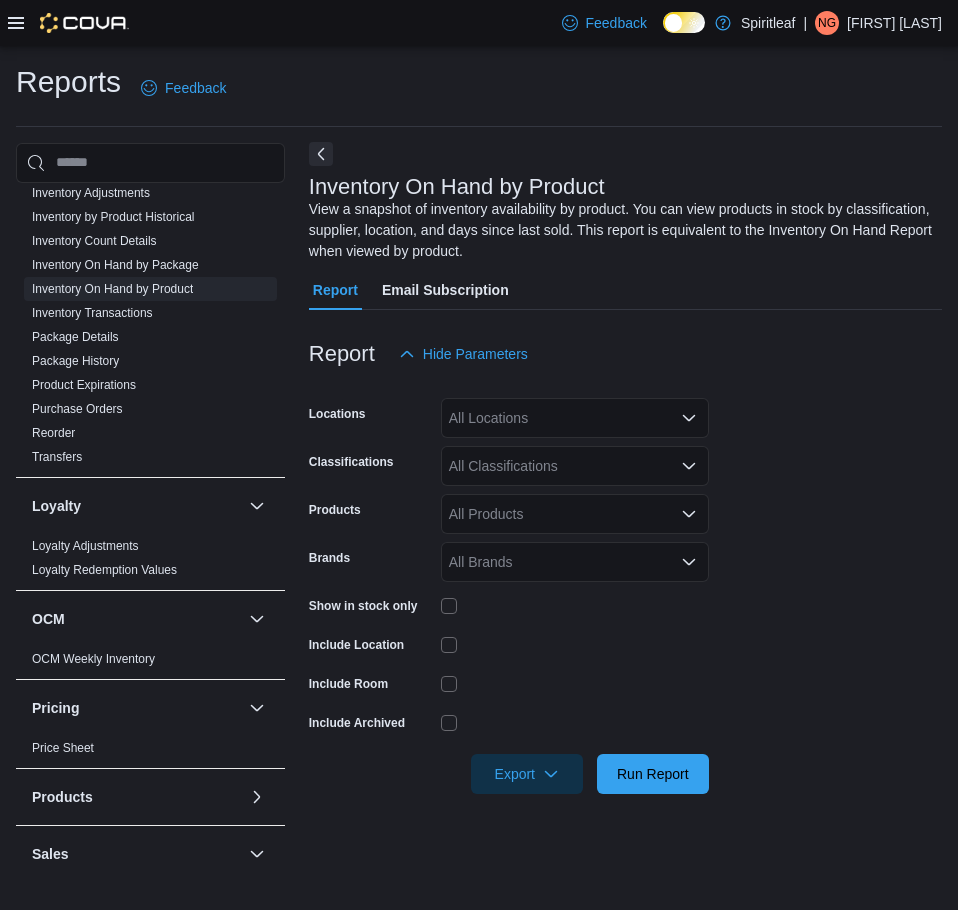 click at bounding box center [321, 154] 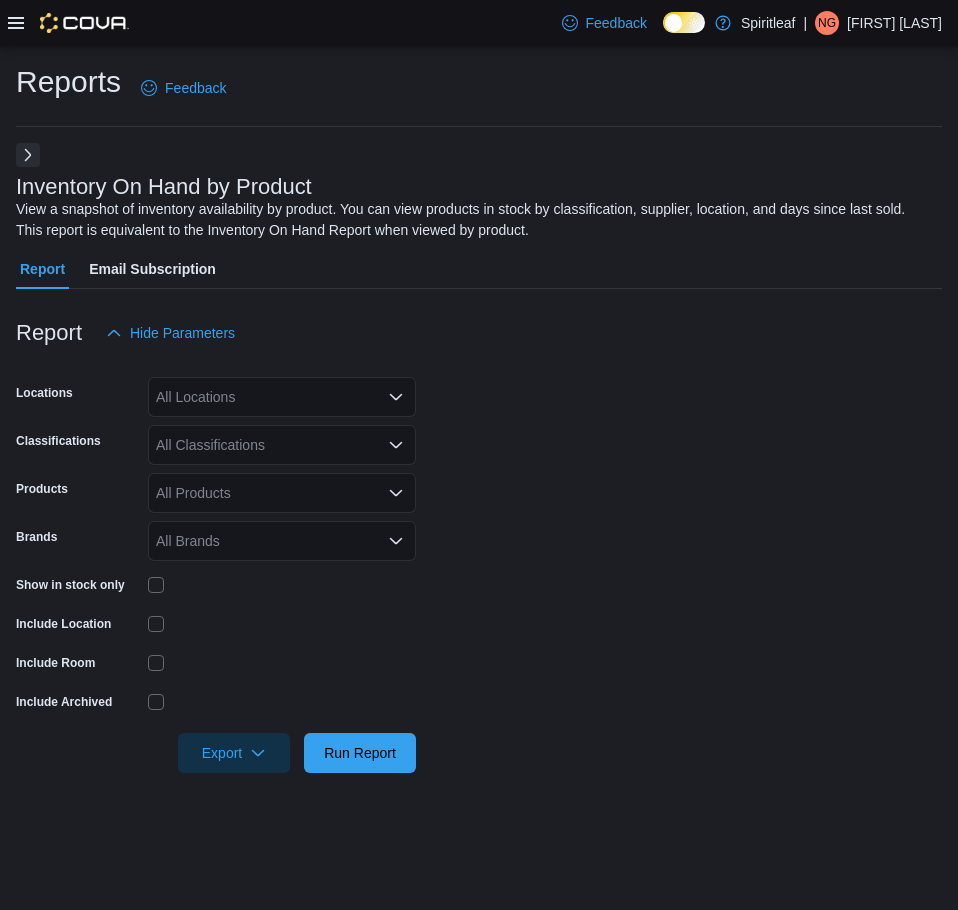 click on "Locations All Locations Classifications All Classifications Products All Products Brands All Brands Show in stock only Include Location Include Room Include Archived Export  Run Report" at bounding box center (479, 563) 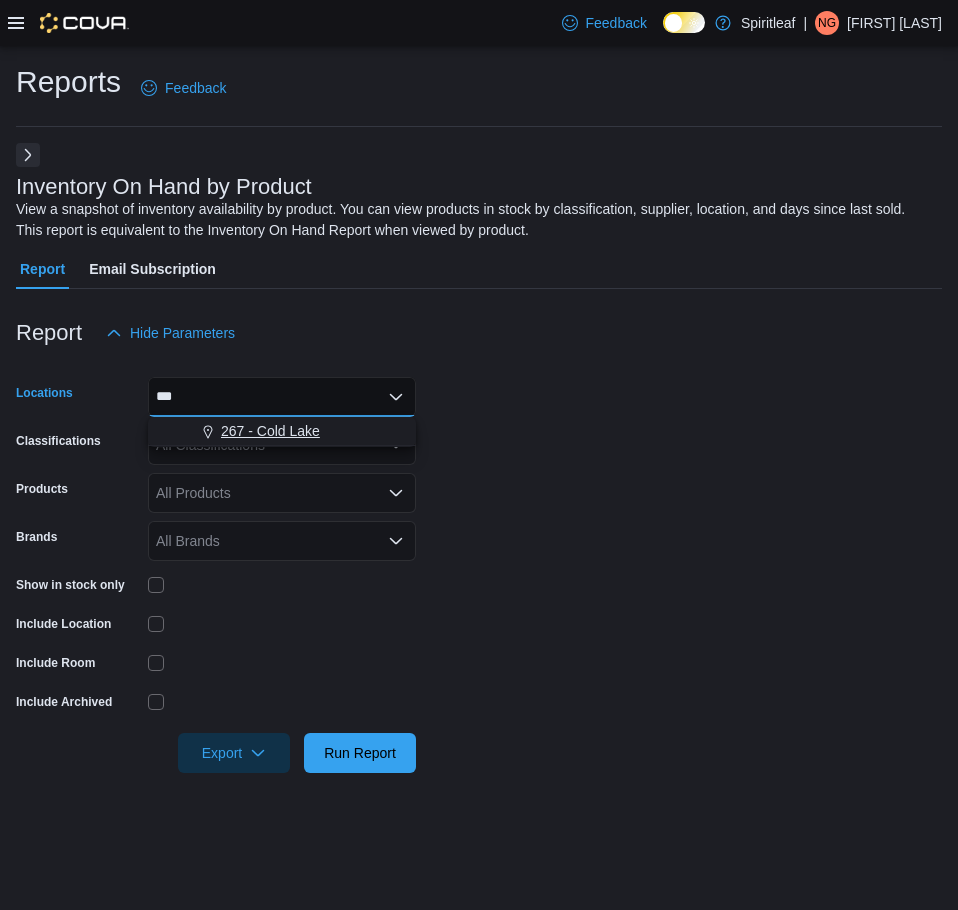 type on "***" 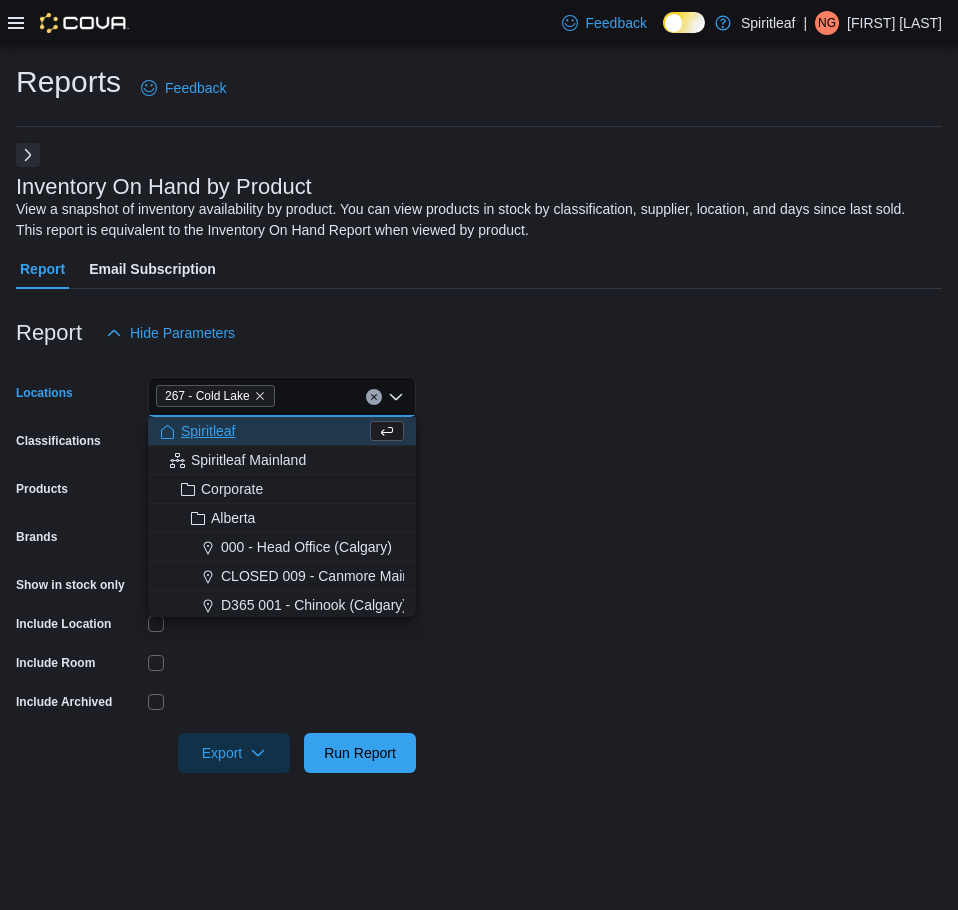 click on "Locations [NUMBER] - [CITY] Combo box. Selected. [NUMBER] - [CITY]. Press Backspace to delete [NUMBER] - [CITY]. Combo box input. All Locations. Type some text or, to display a list of choices, press Down Arrow. To exit the list of choices, press Escape. Classifications All Classifications Products All Products Brands All Brands Show in stock only Include Location Include Room Include Archived Export  Run Report" at bounding box center [479, 563] 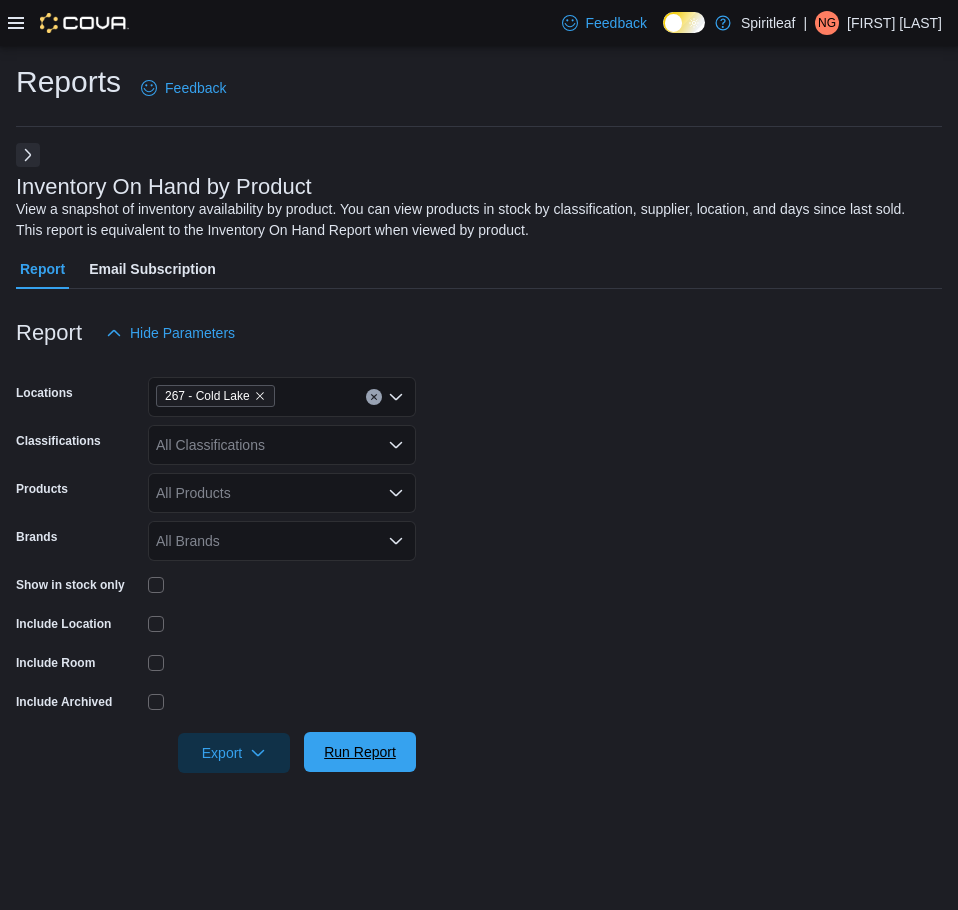 click on "Run Report" at bounding box center (360, 752) 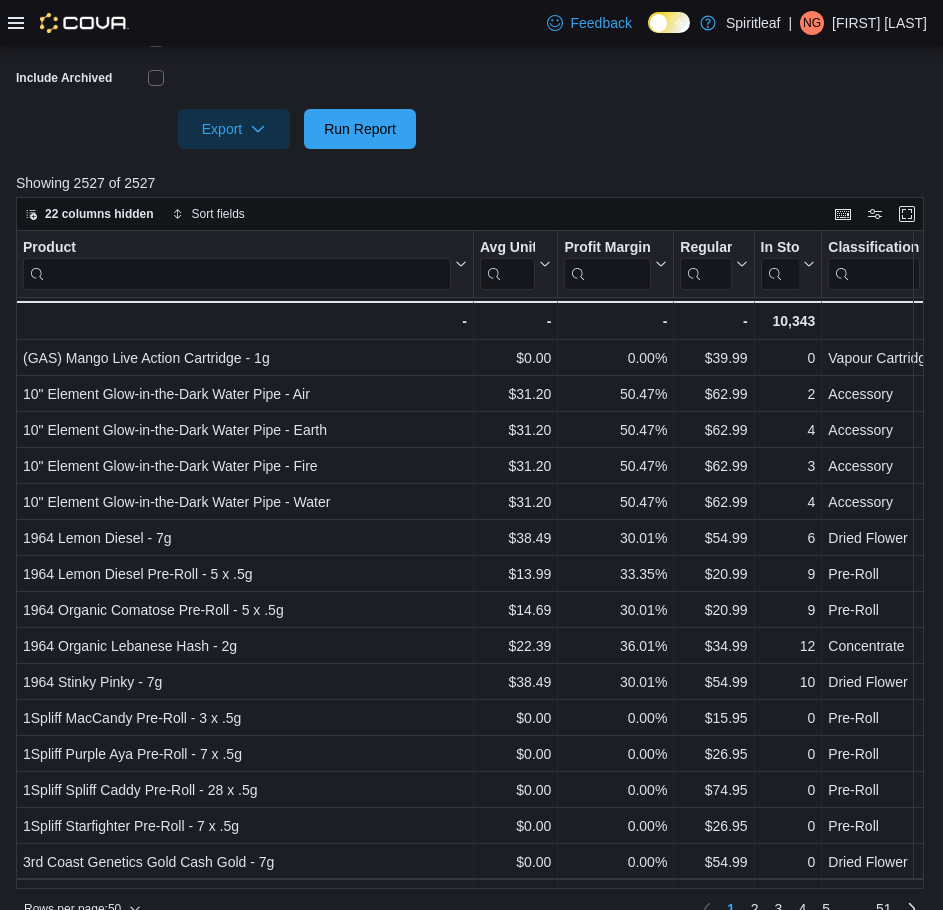 scroll, scrollTop: 655, scrollLeft: 0, axis: vertical 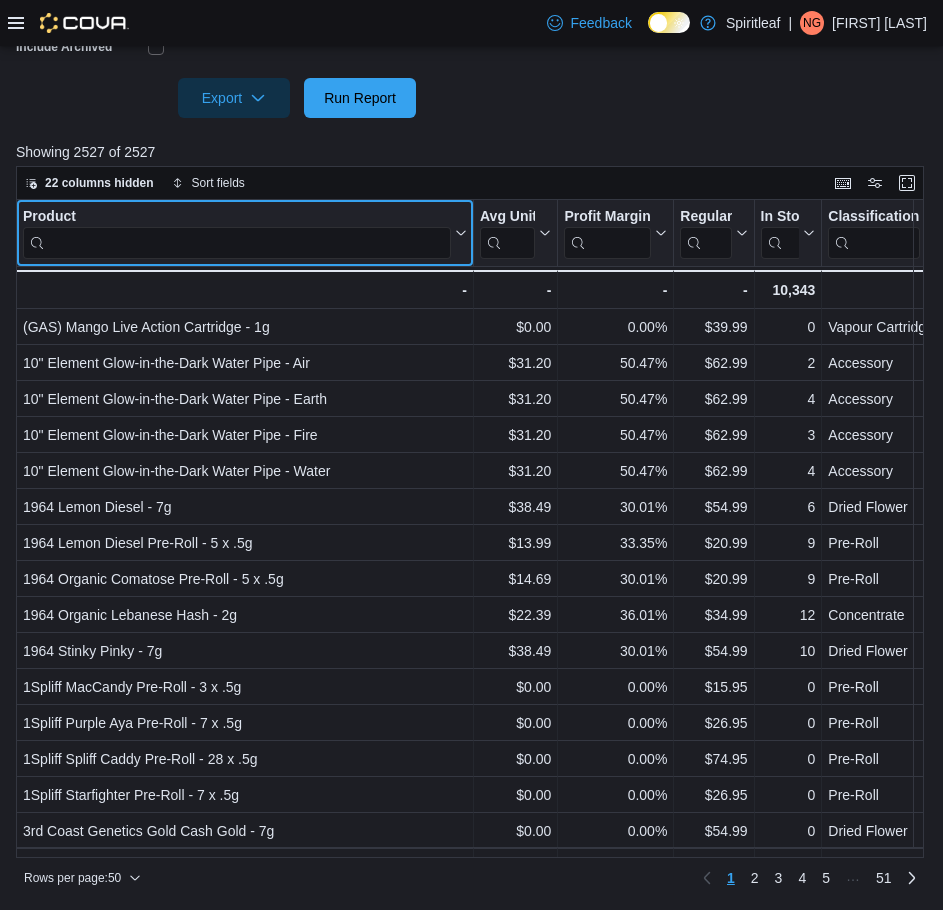 click at bounding box center [237, 242] 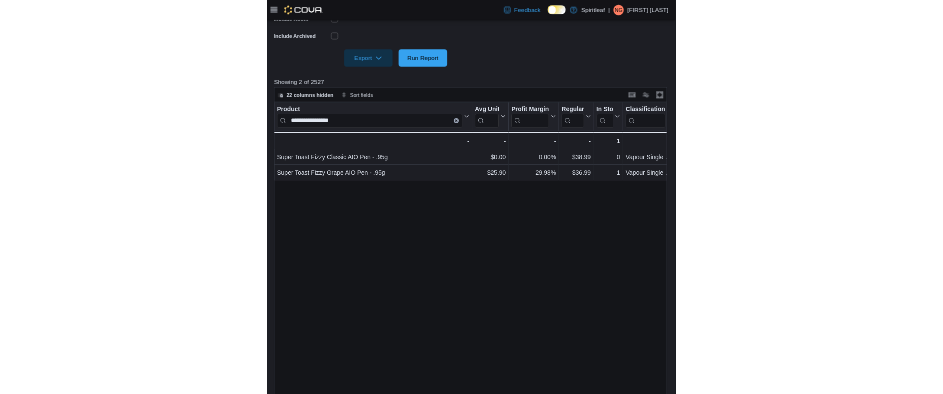 scroll, scrollTop: 655, scrollLeft: 0, axis: vertical 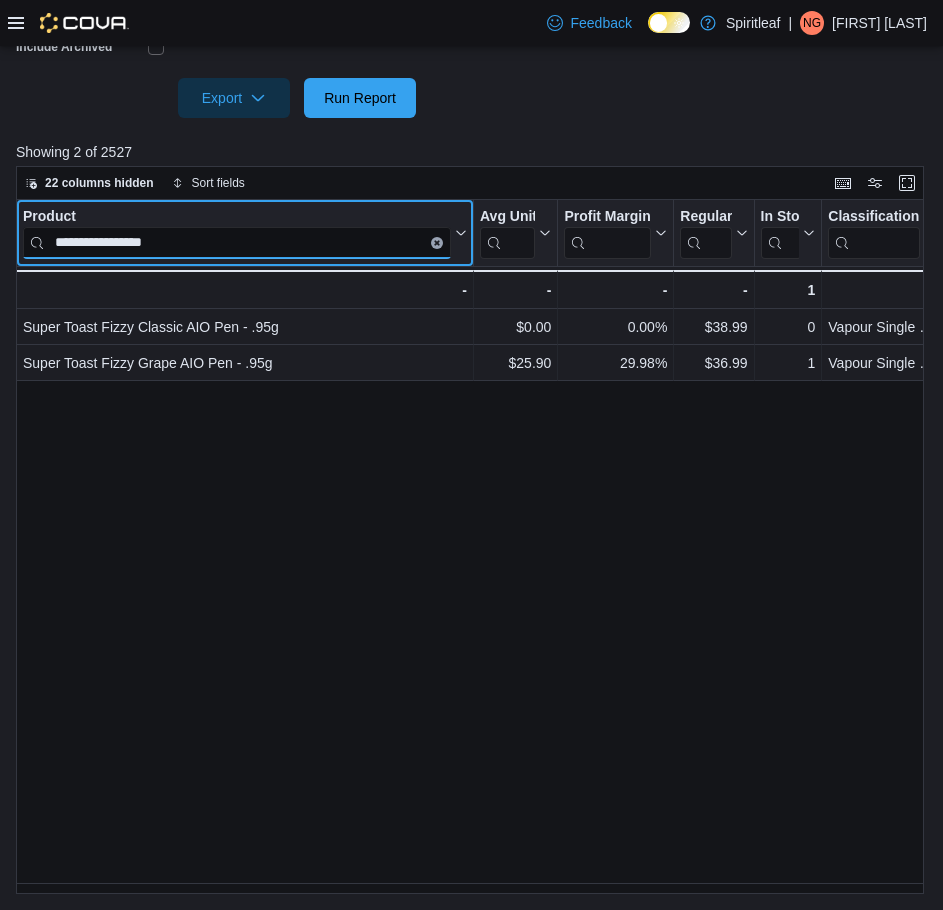 drag, startPoint x: 104, startPoint y: 241, endPoint x: 24, endPoint y: 241, distance: 80 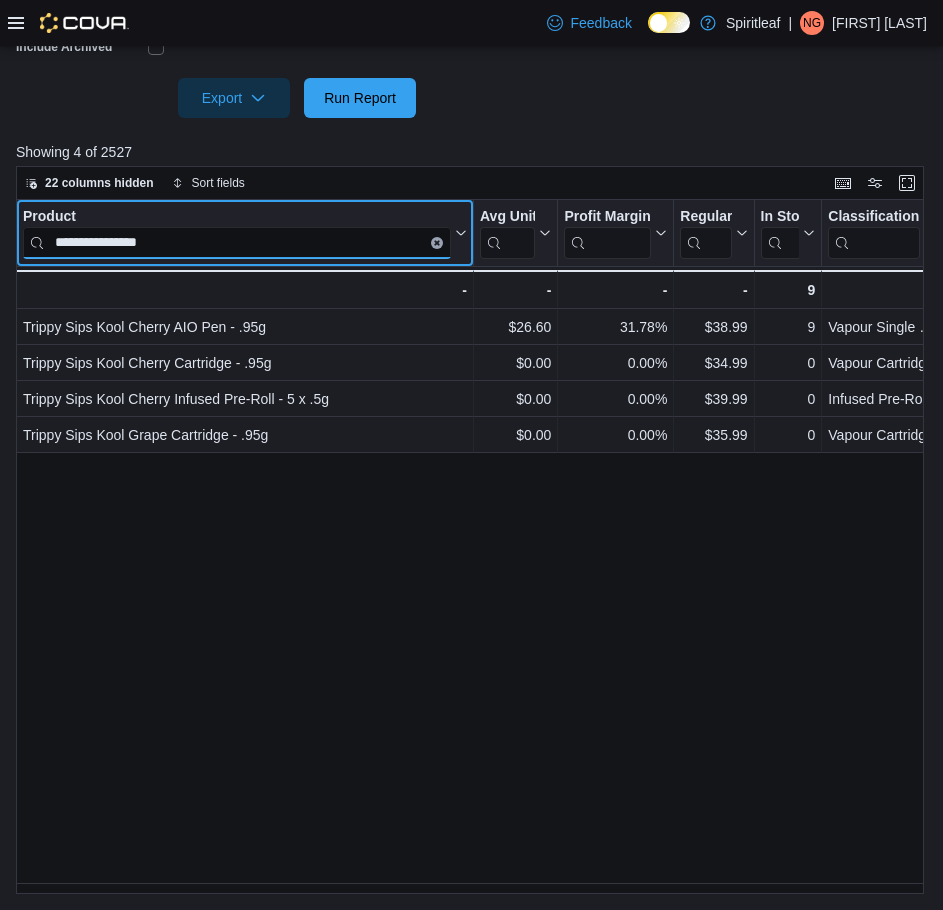 drag, startPoint x: 182, startPoint y: 239, endPoint x: 5, endPoint y: 251, distance: 177.40631 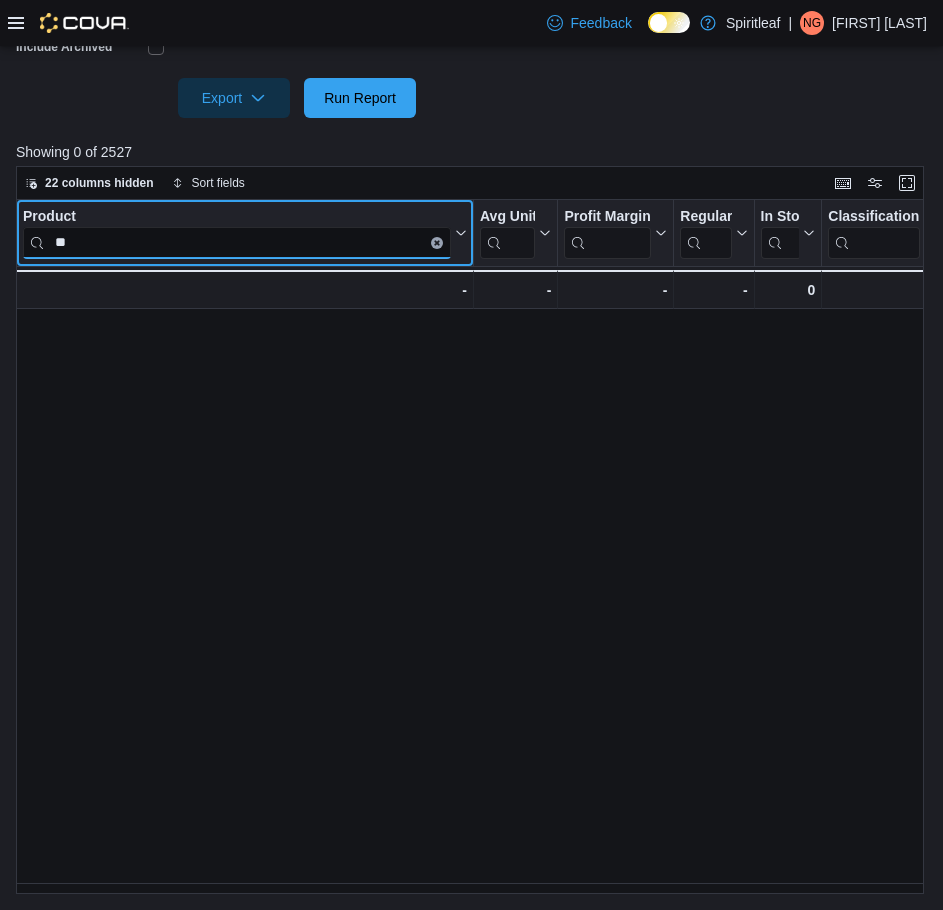 type on "*" 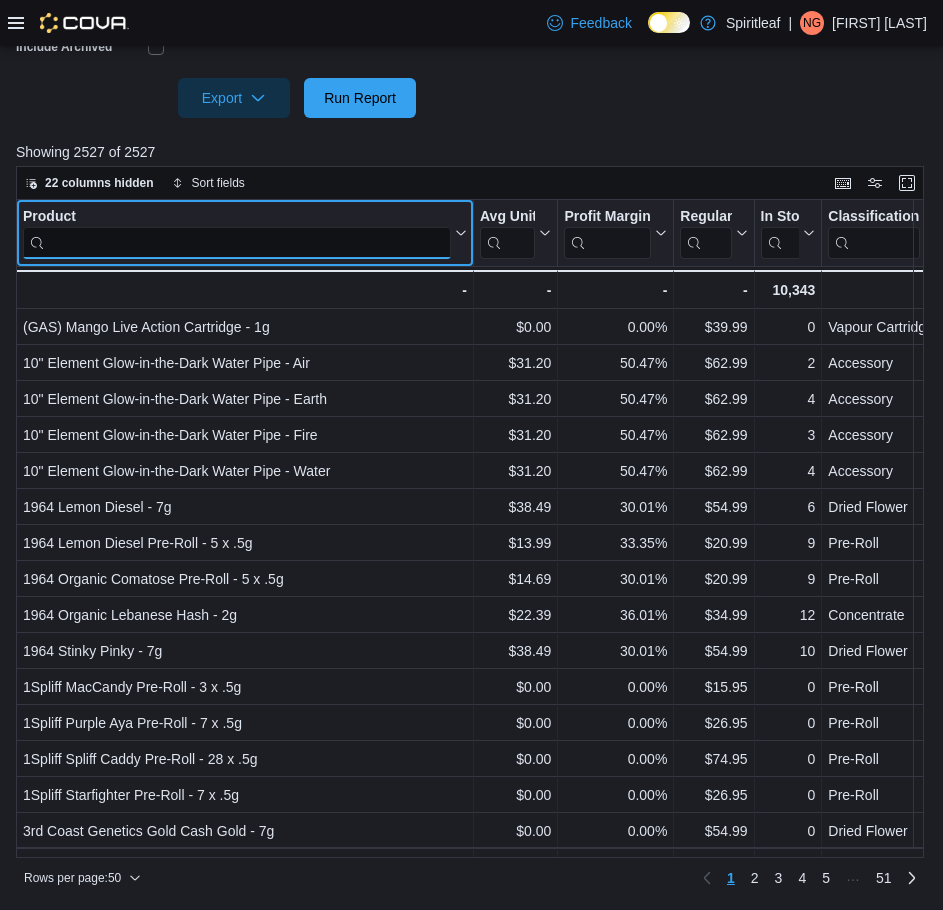 click at bounding box center (237, 242) 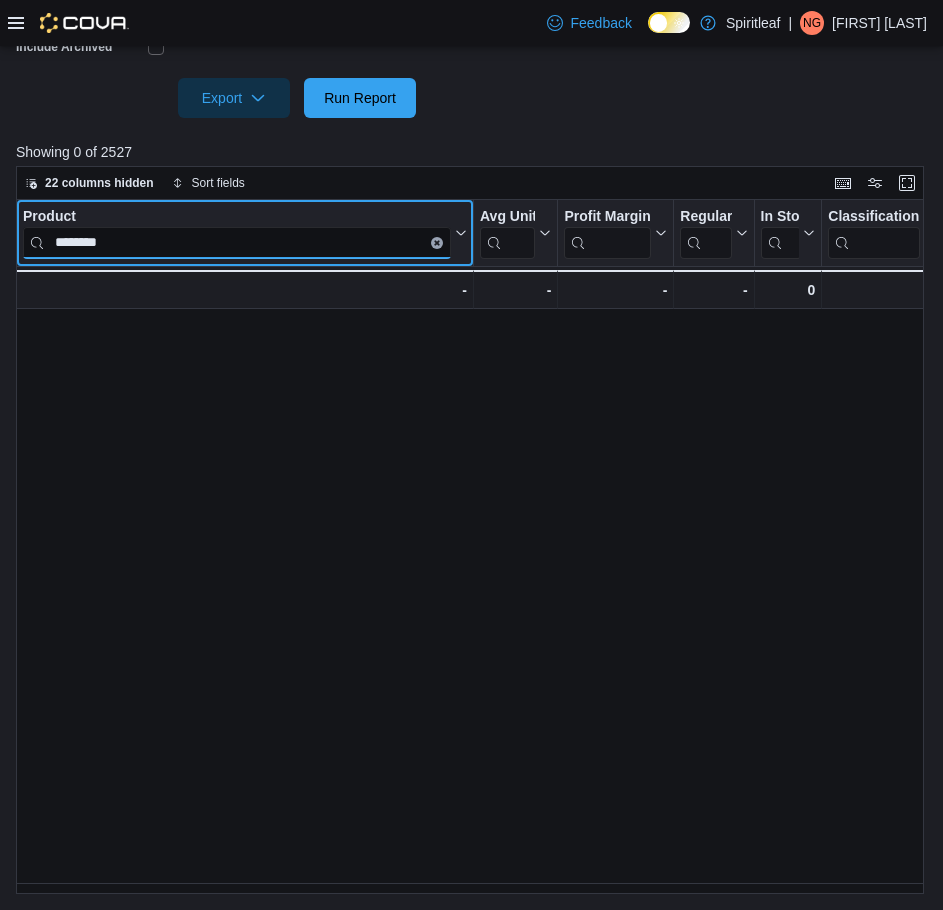 drag, startPoint x: 71, startPoint y: 246, endPoint x: 29, endPoint y: 247, distance: 42.0119 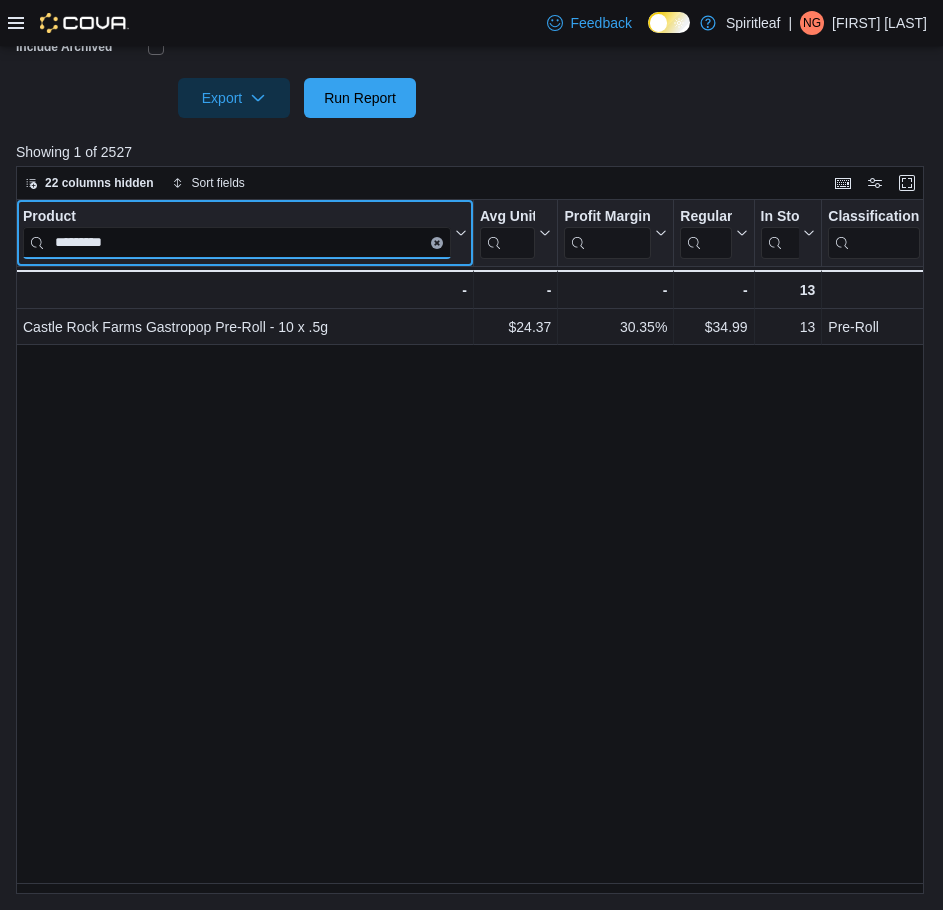 drag, startPoint x: 64, startPoint y: 253, endPoint x: 11, endPoint y: 257, distance: 53.15073 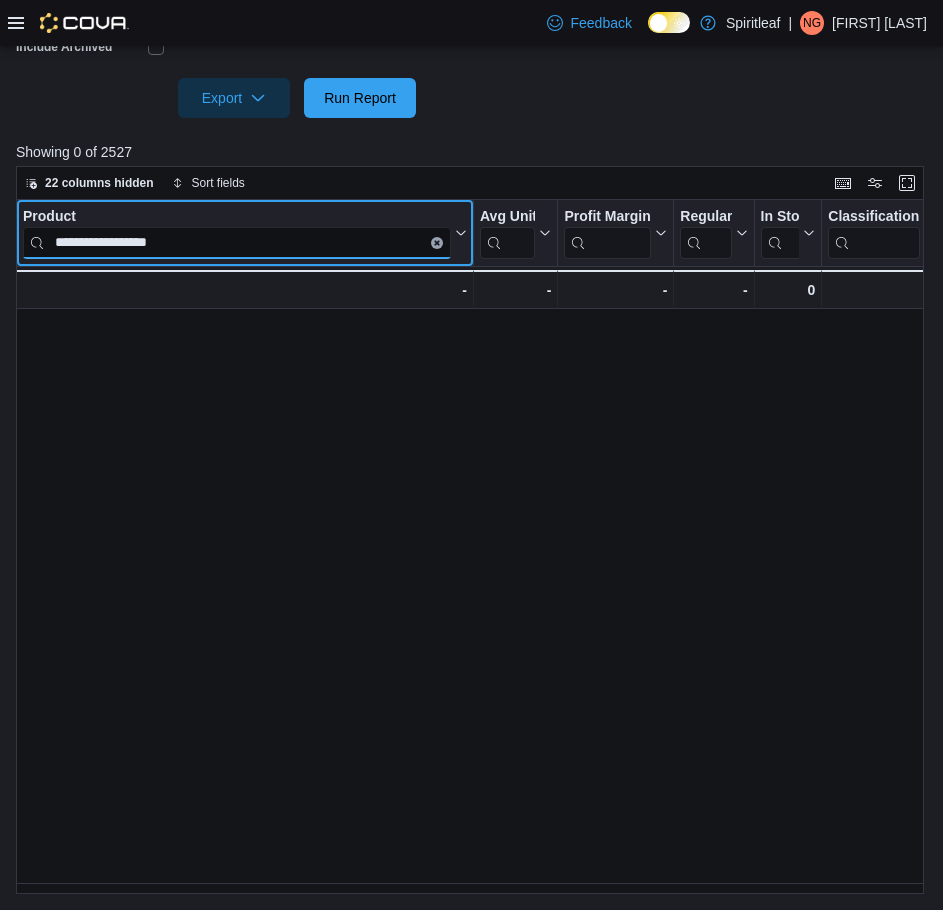 drag, startPoint x: 132, startPoint y: 240, endPoint x: 35, endPoint y: 244, distance: 97.082436 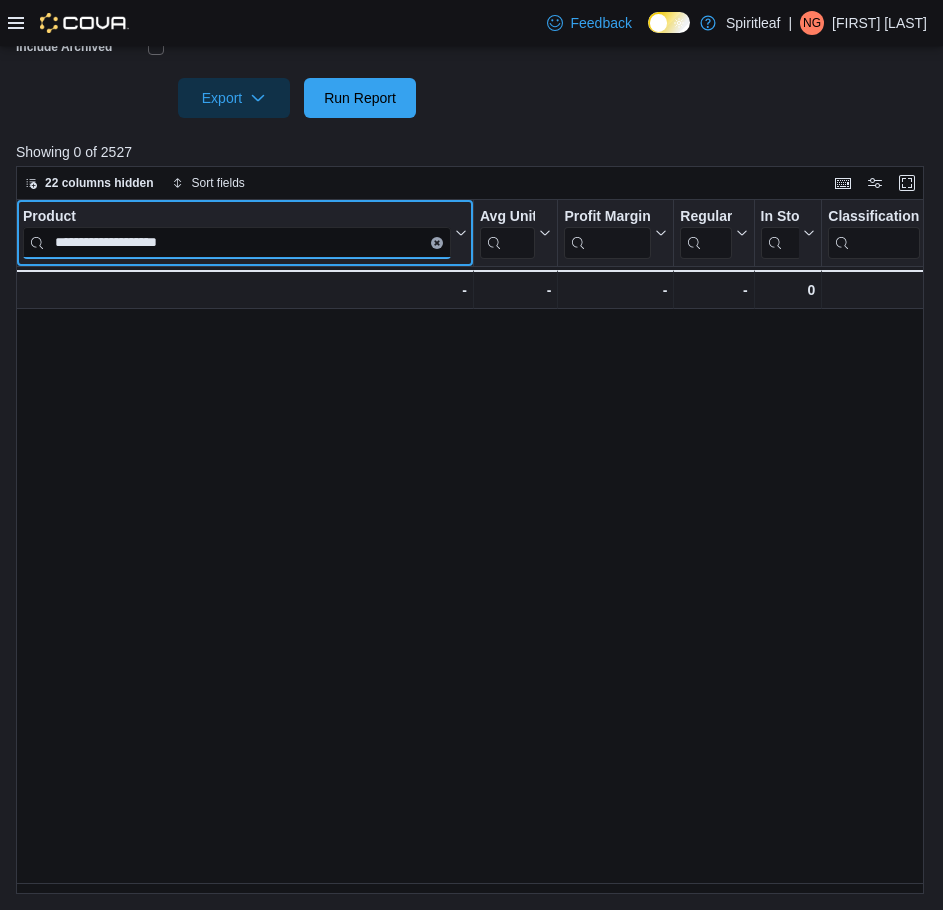 drag, startPoint x: 238, startPoint y: 229, endPoint x: 51, endPoint y: 250, distance: 188.17545 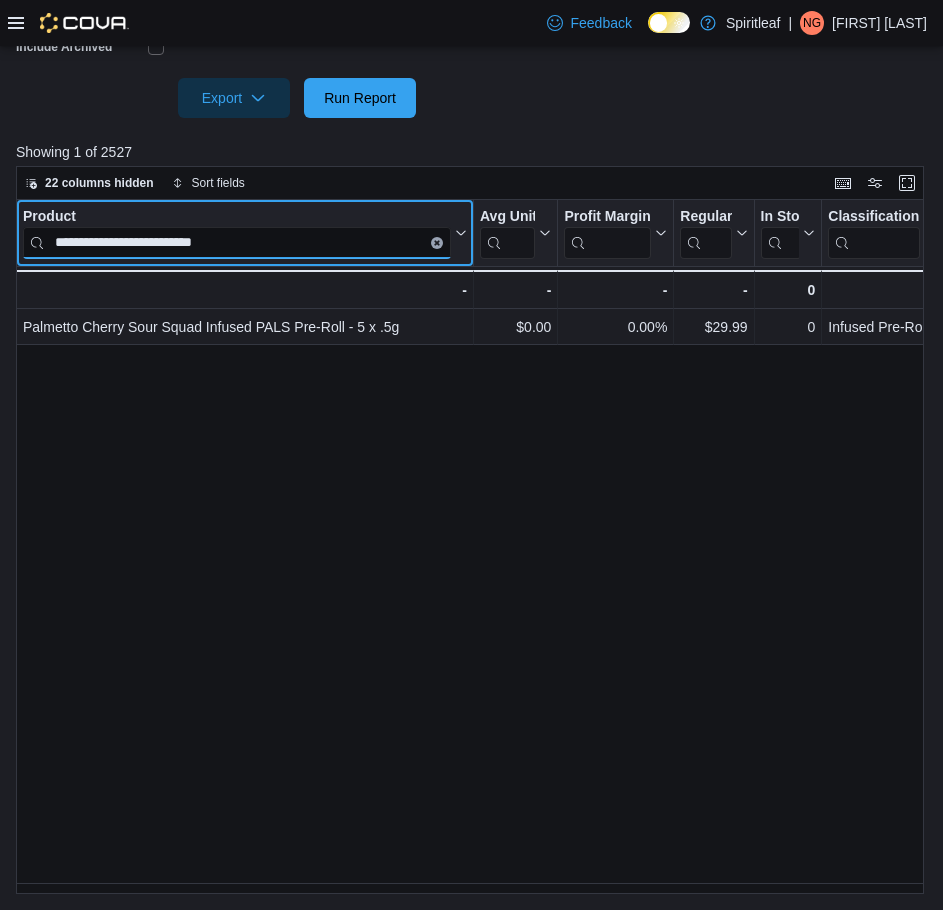 drag, startPoint x: 294, startPoint y: 240, endPoint x: 16, endPoint y: 251, distance: 278.21753 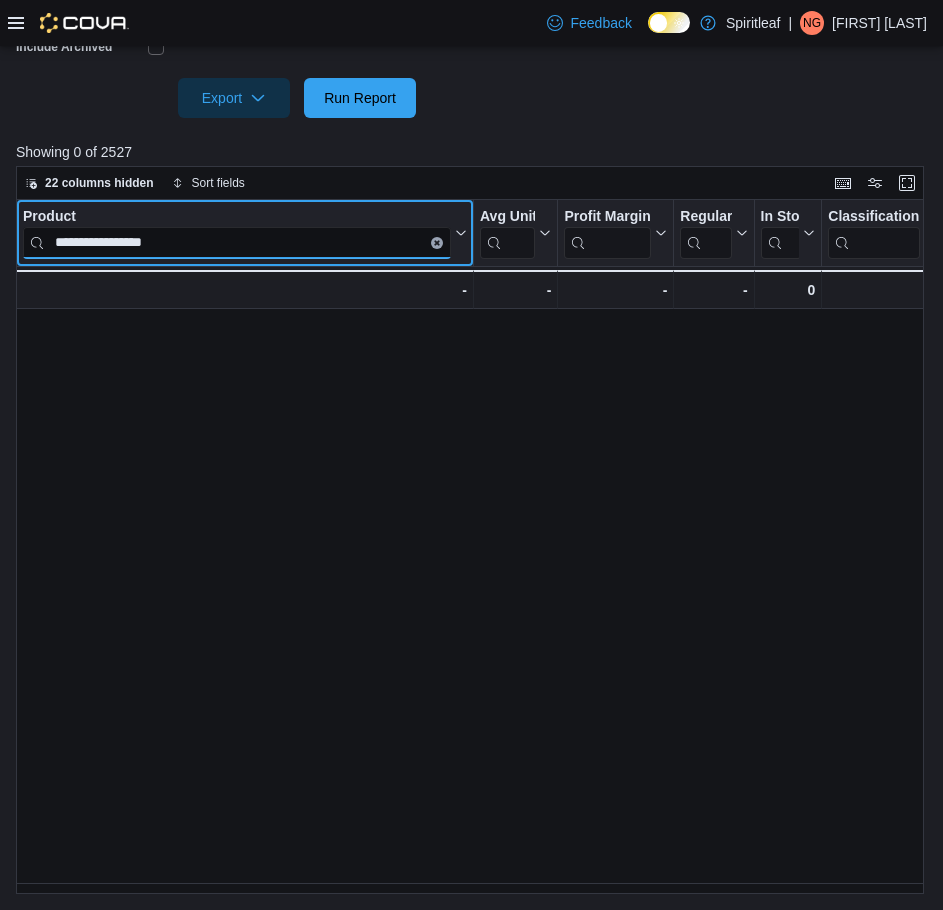 drag, startPoint x: 152, startPoint y: 245, endPoint x: 25, endPoint y: 259, distance: 127.769325 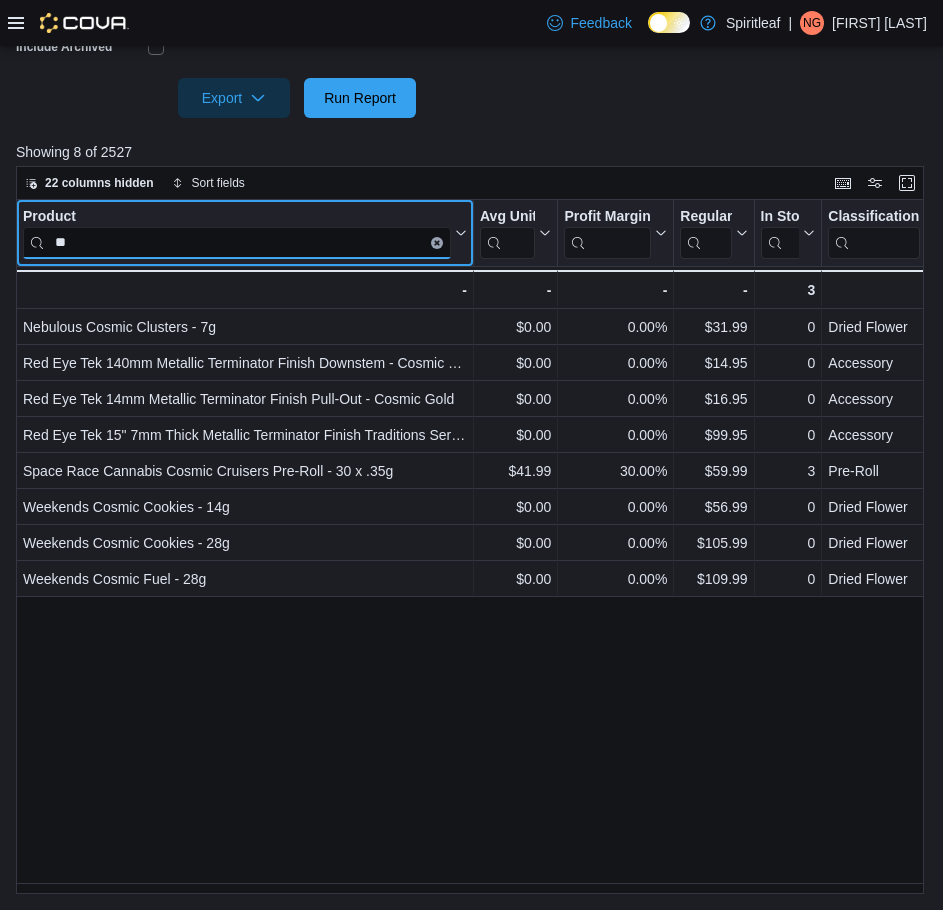 type on "*" 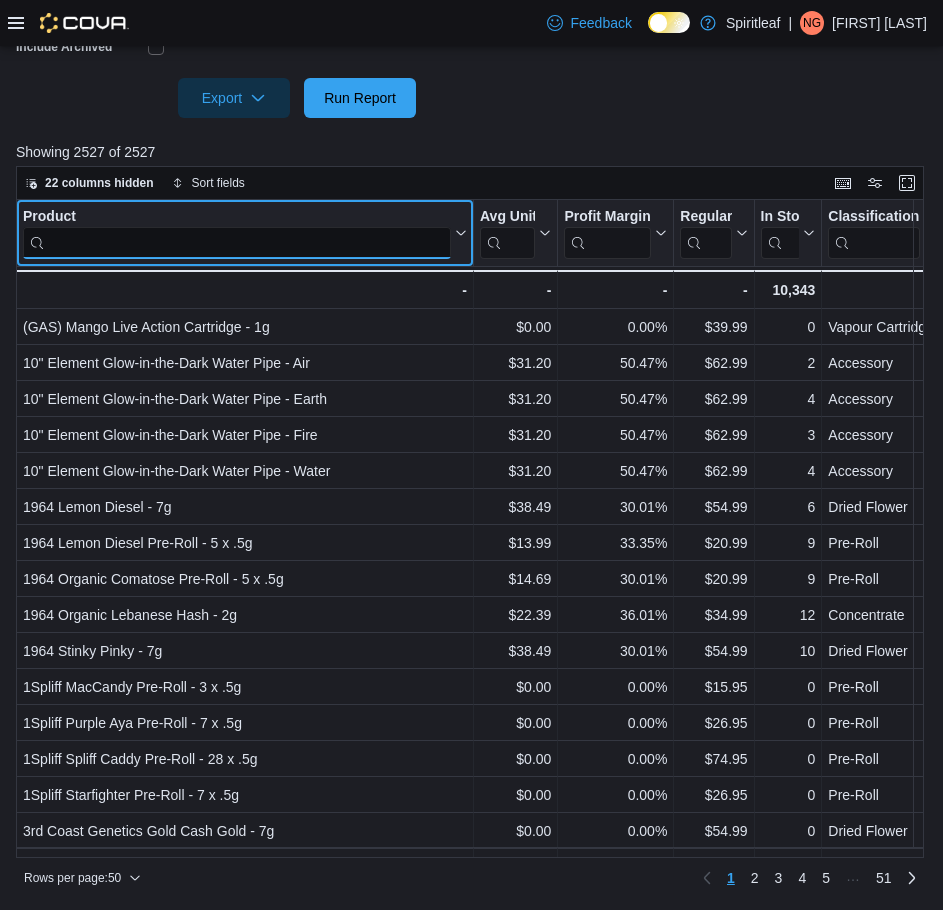 click at bounding box center (237, 242) 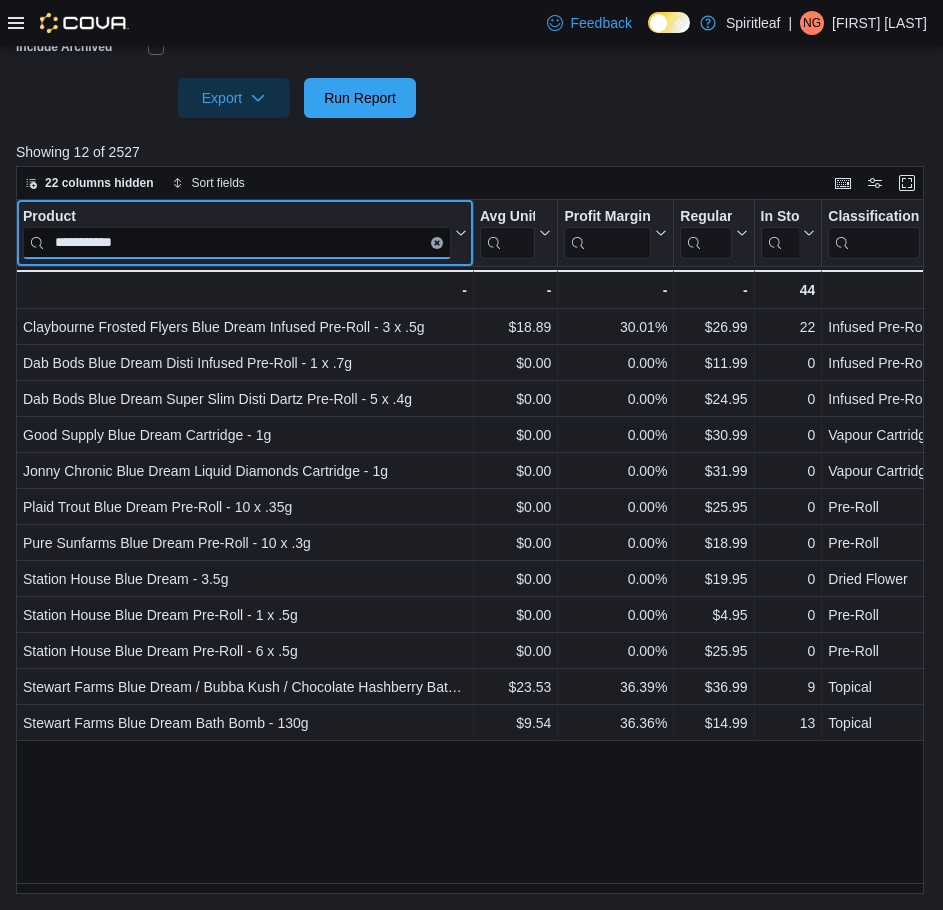 drag, startPoint x: 191, startPoint y: 236, endPoint x: 21, endPoint y: 247, distance: 170.35551 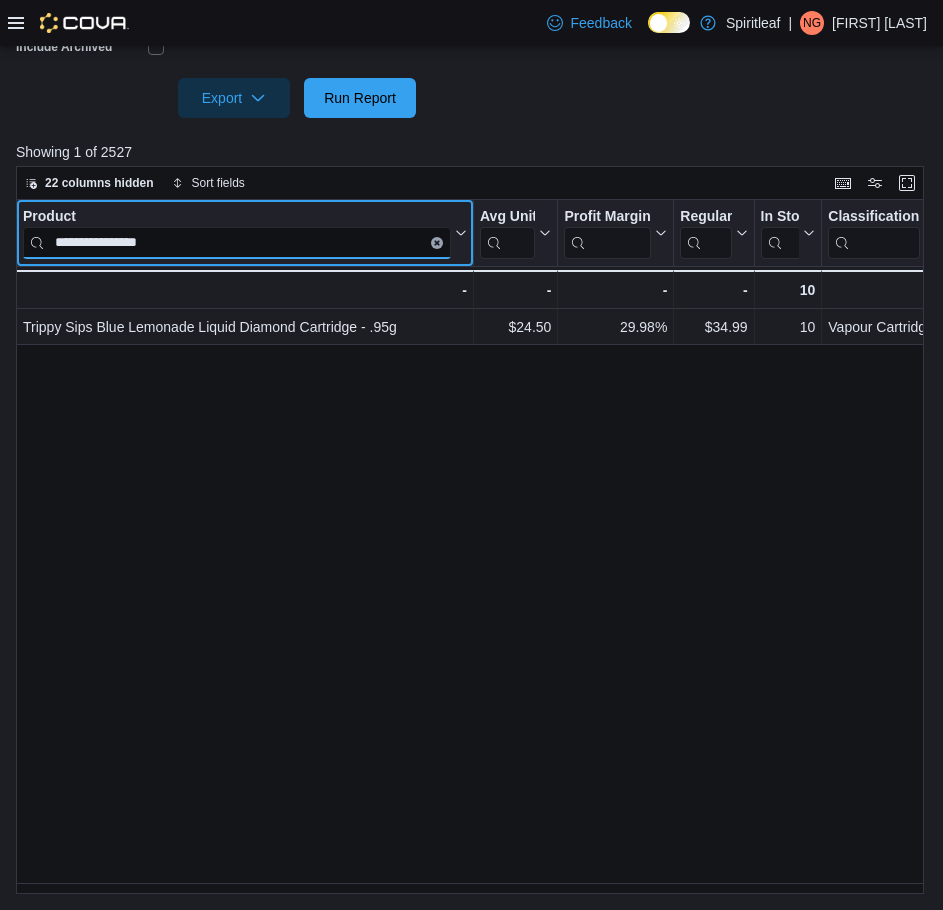 drag, startPoint x: 199, startPoint y: 248, endPoint x: 48, endPoint y: 267, distance: 152.19067 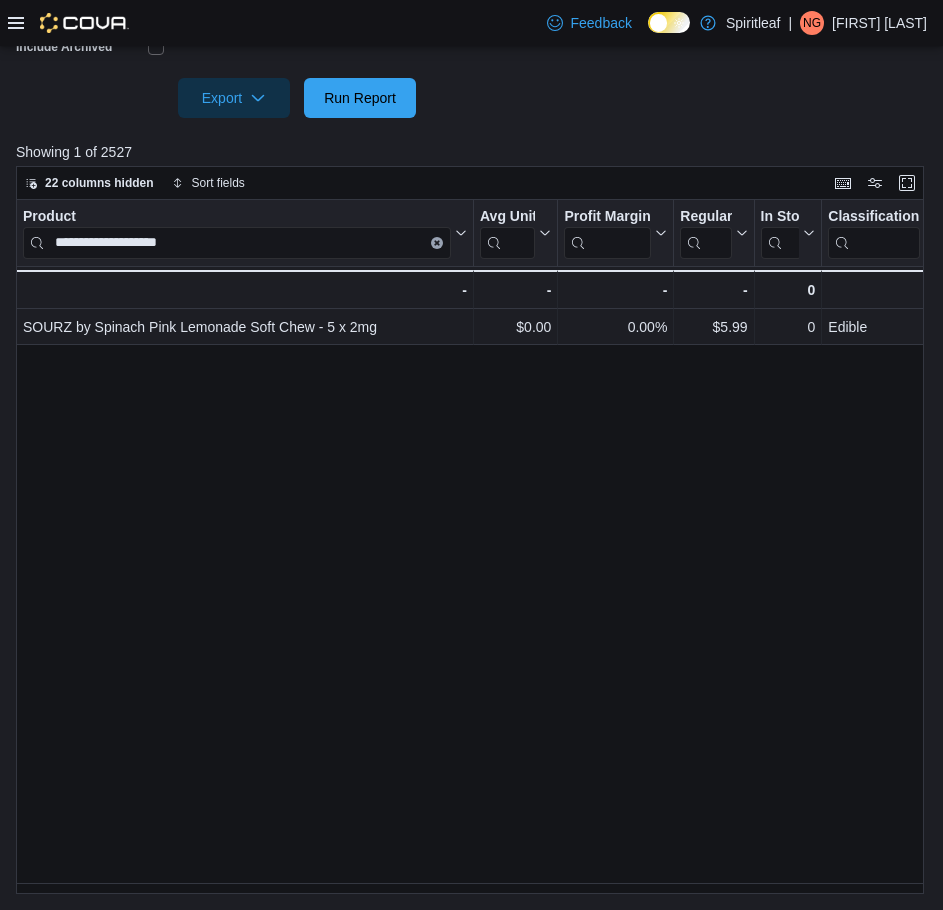 drag, startPoint x: 146, startPoint y: 354, endPoint x: 148, endPoint y: 278, distance: 76.02631 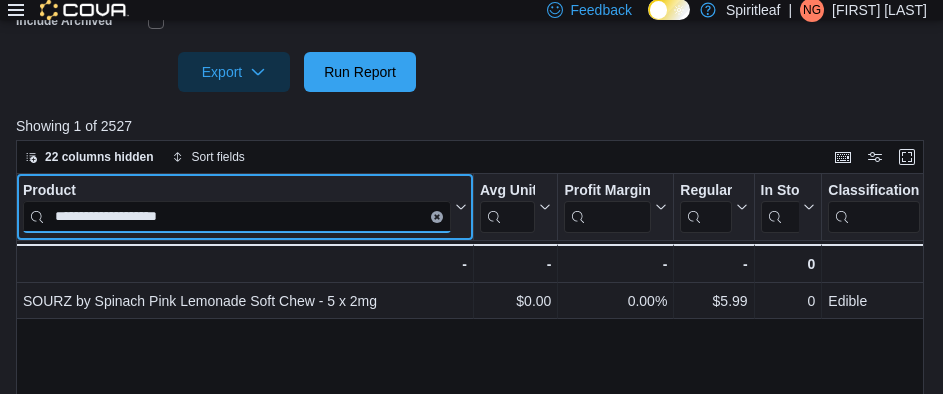 drag, startPoint x: 246, startPoint y: 222, endPoint x: -1, endPoint y: 236, distance: 247.39644 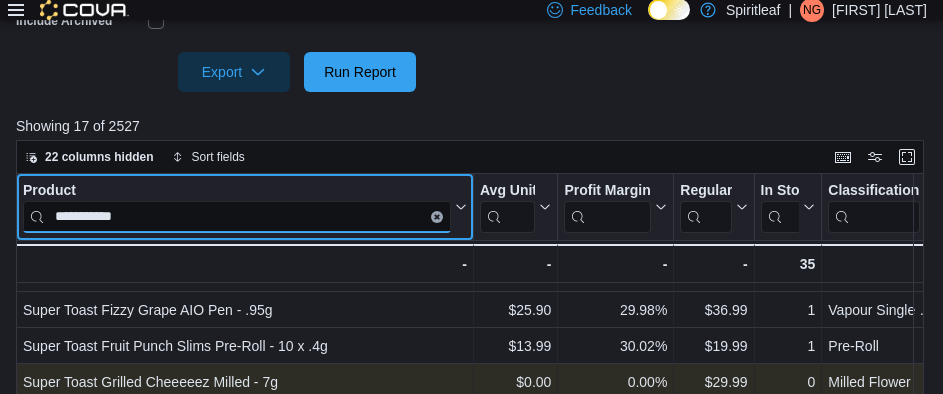 scroll, scrollTop: 100, scrollLeft: 0, axis: vertical 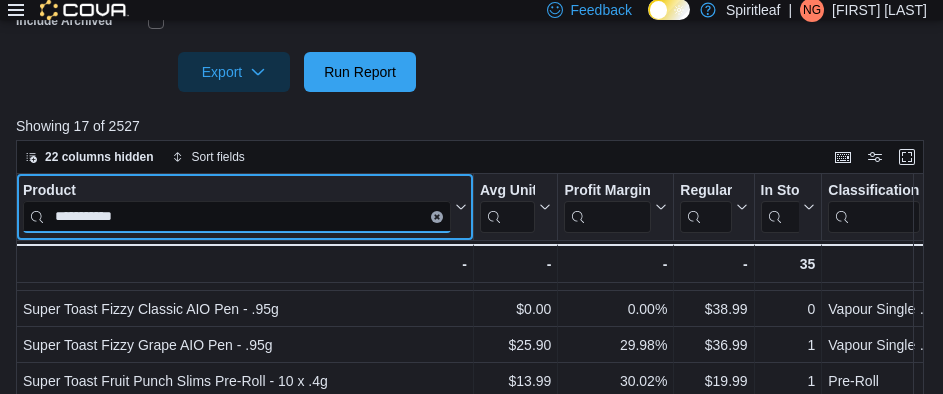 type on "**********" 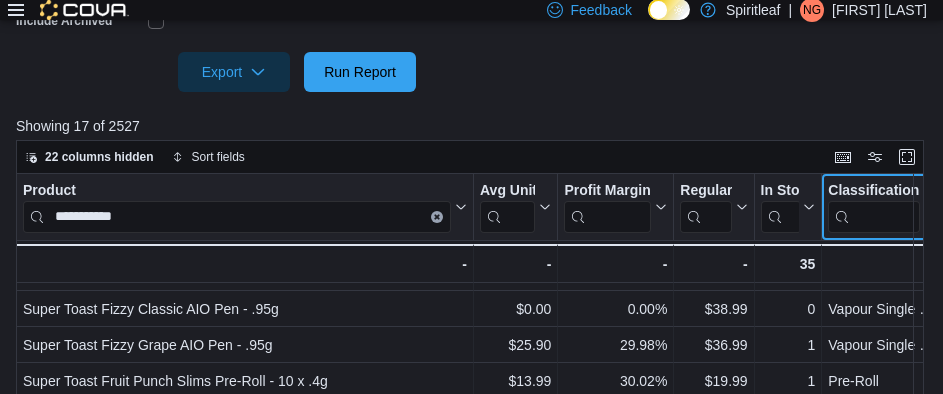click at bounding box center (874, 216) 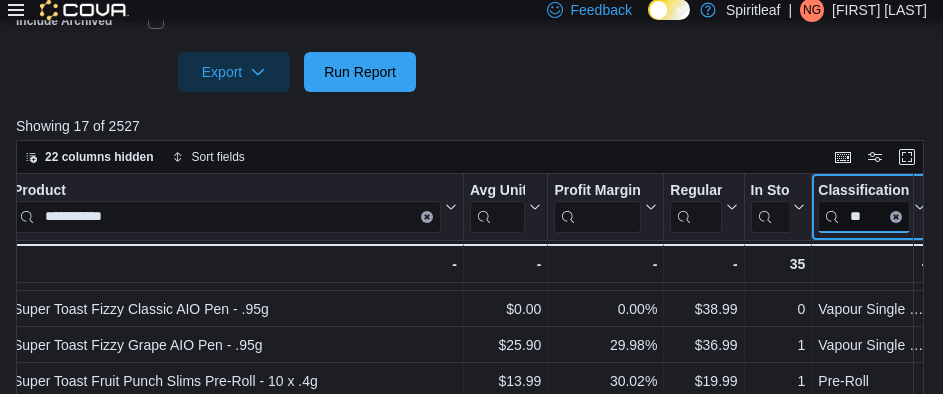 scroll, scrollTop: 0, scrollLeft: 10, axis: horizontal 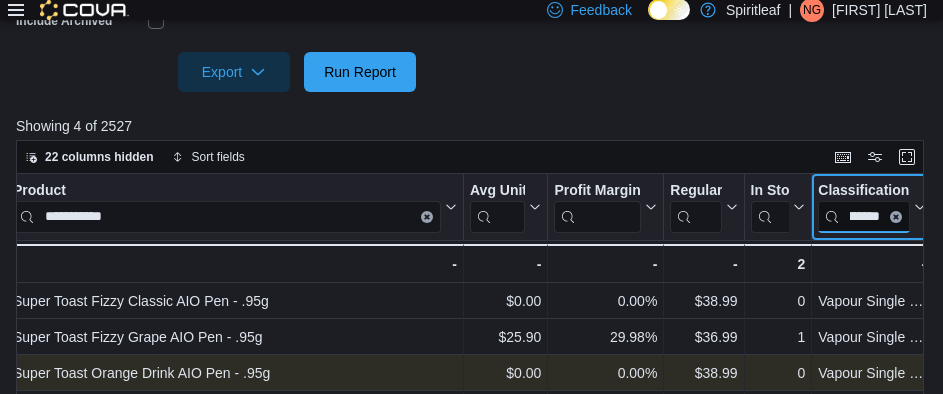 type on "**********" 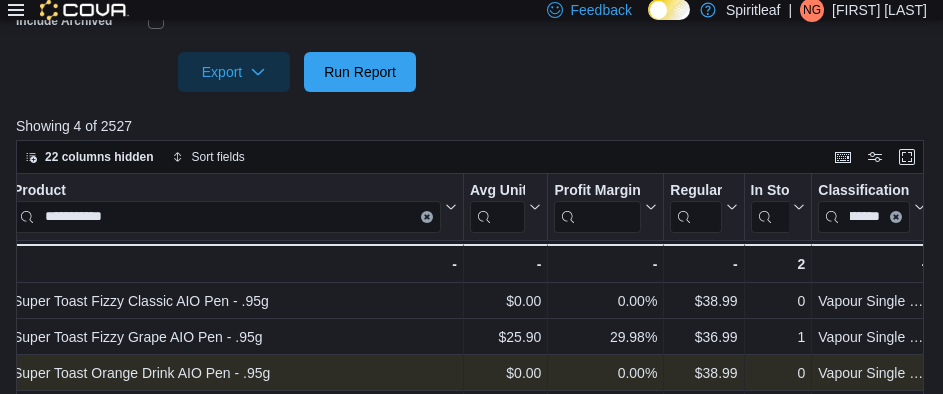 scroll, scrollTop: 0, scrollLeft: 0, axis: both 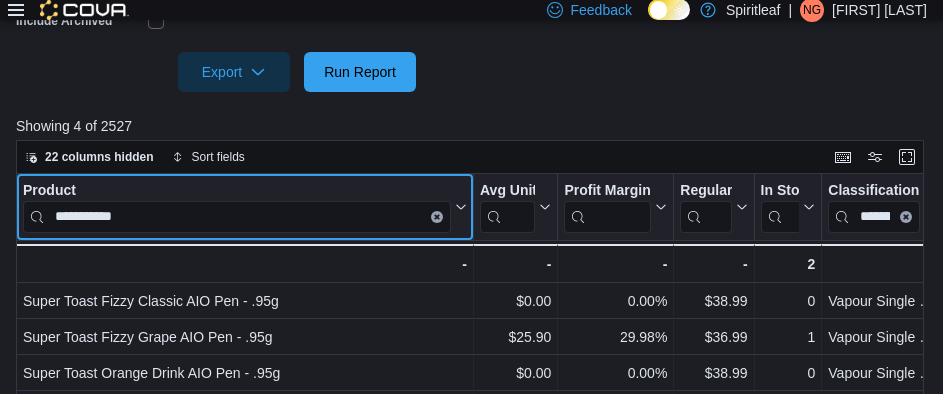 drag, startPoint x: 161, startPoint y: 208, endPoint x: -1, endPoint y: 219, distance: 162.37303 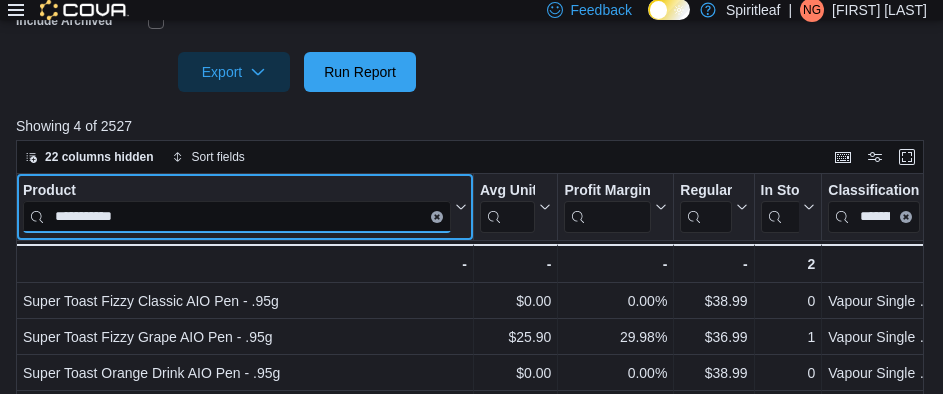 drag, startPoint x: 232, startPoint y: 219, endPoint x: 35, endPoint y: 230, distance: 197.30687 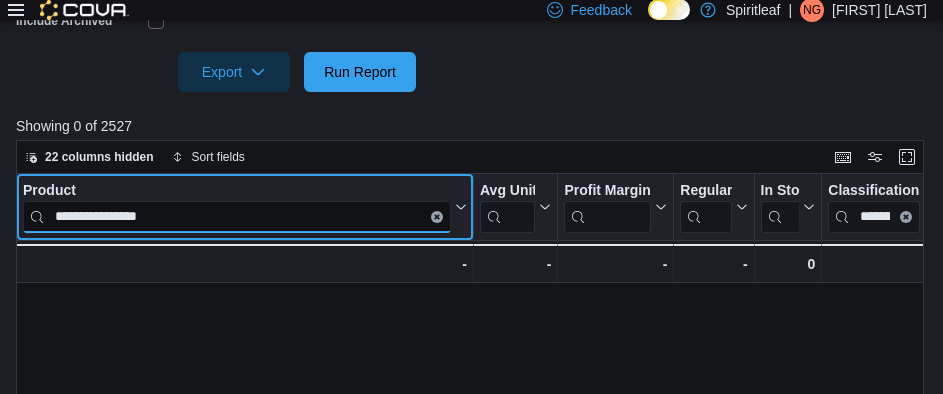 type on "**********" 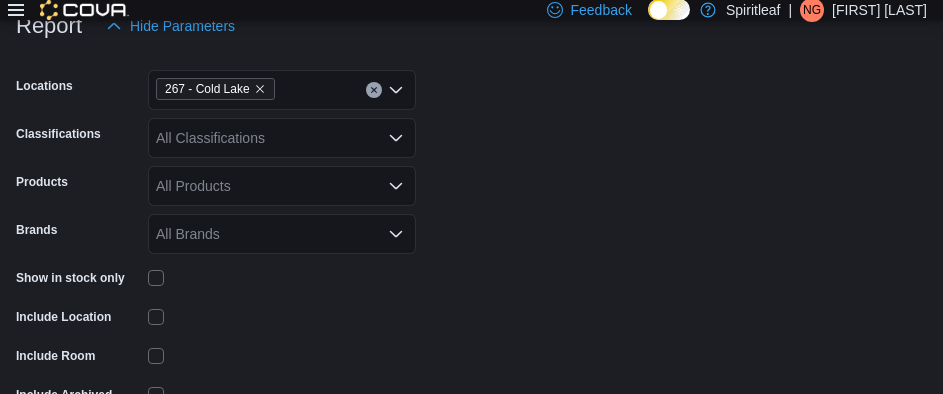 scroll, scrollTop: 255, scrollLeft: 0, axis: vertical 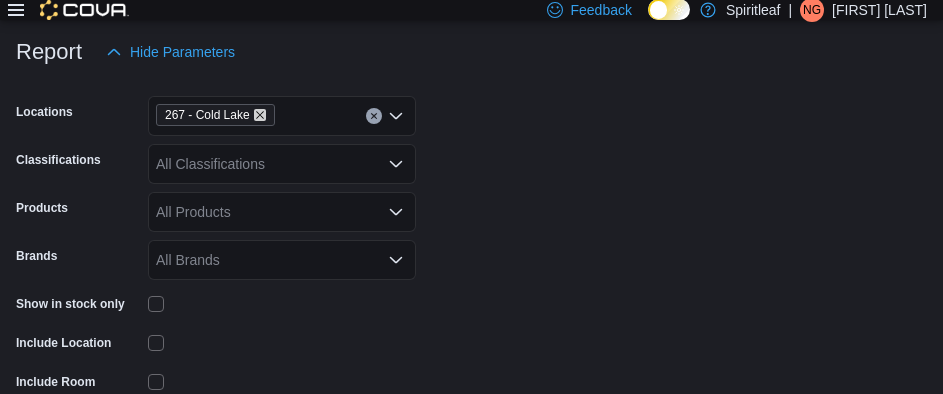 click 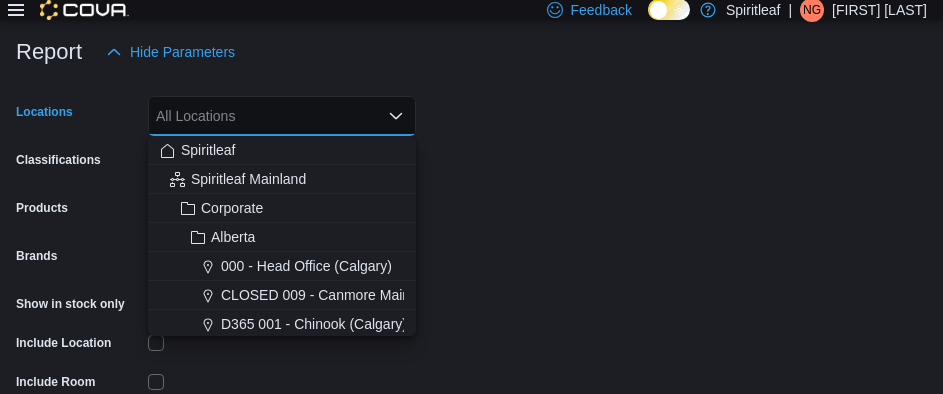 click on "All Locations" at bounding box center [282, 116] 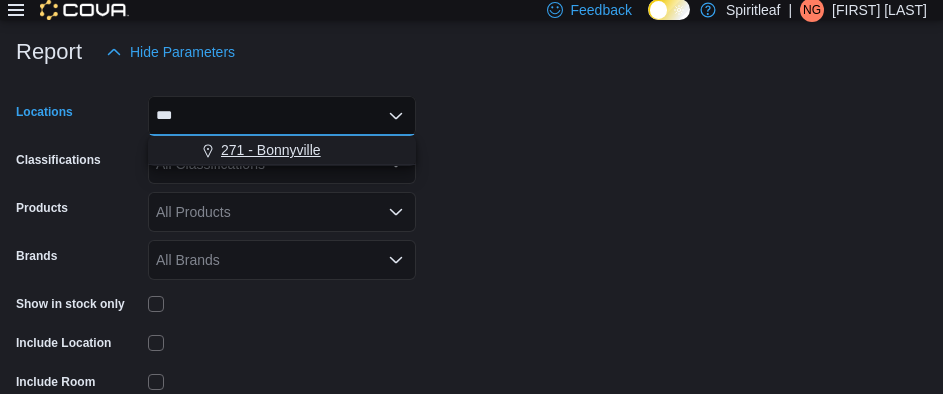 type on "***" 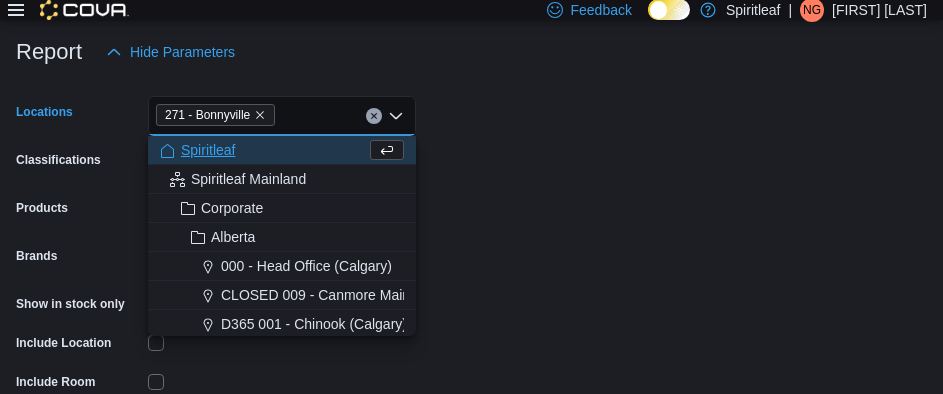 click on "Locations [NUMBER] - [CITY] Combo box. Selected. [NUMBER] - [CITY]. Press Backspace to delete [NUMBER] - [CITY]. Combo box input. All Locations. Type some text or, to display a list of choices, press Down Arrow. To exit the list of choices, press Escape. Classifications All Classifications Products All Products Brands All Brands Show in stock only Include Location Include Room Include Archived Export  Run Report" at bounding box center (471, 282) 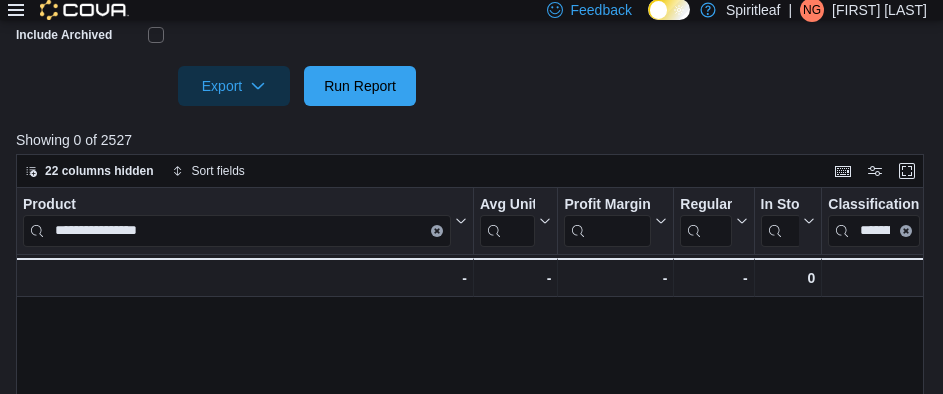 scroll, scrollTop: 655, scrollLeft: 0, axis: vertical 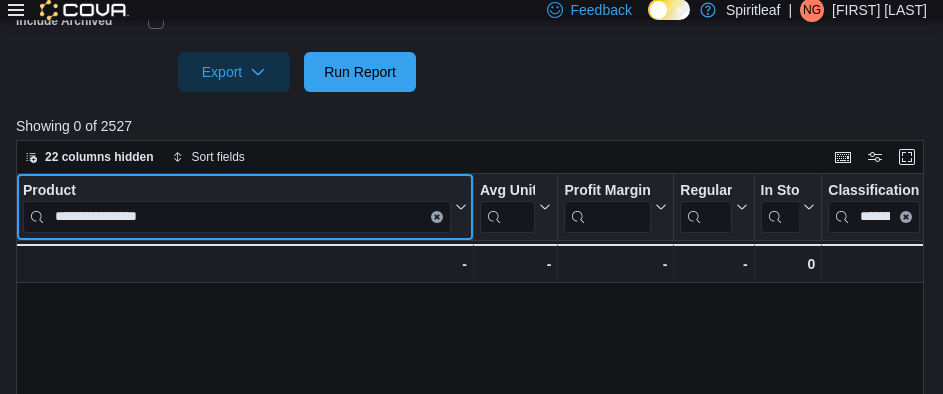 click 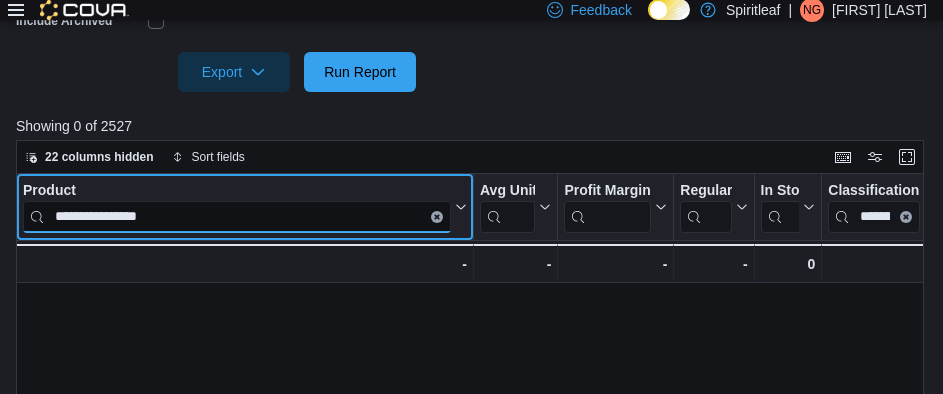 type 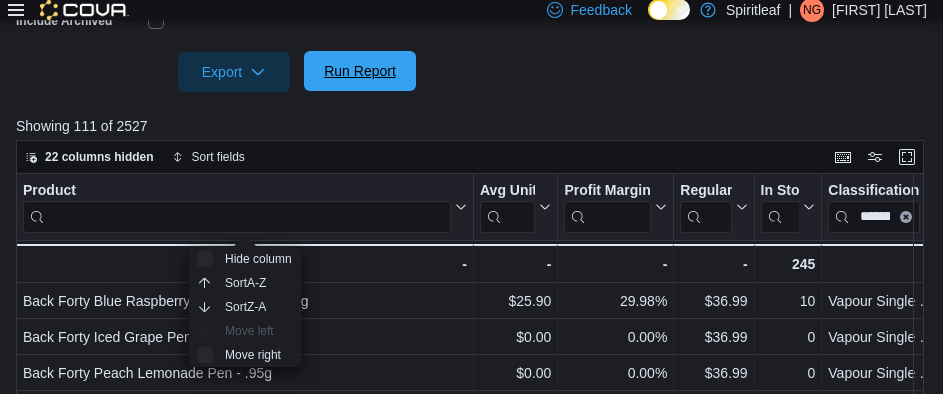 click on "Run Report" at bounding box center [360, 71] 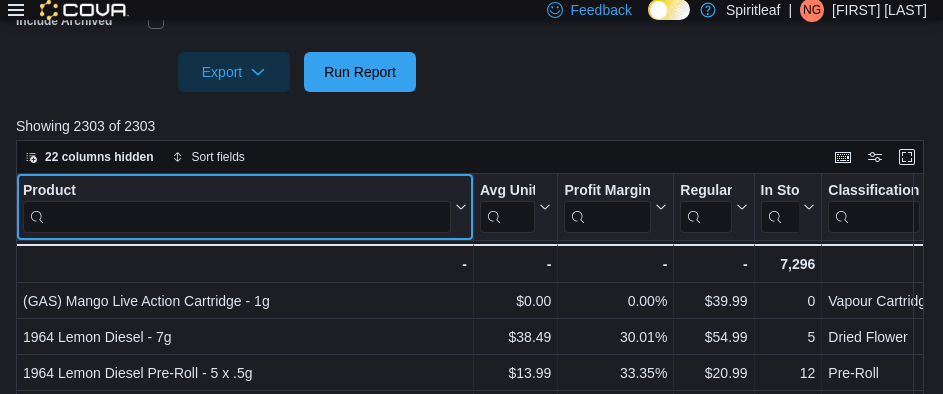 click at bounding box center [237, 216] 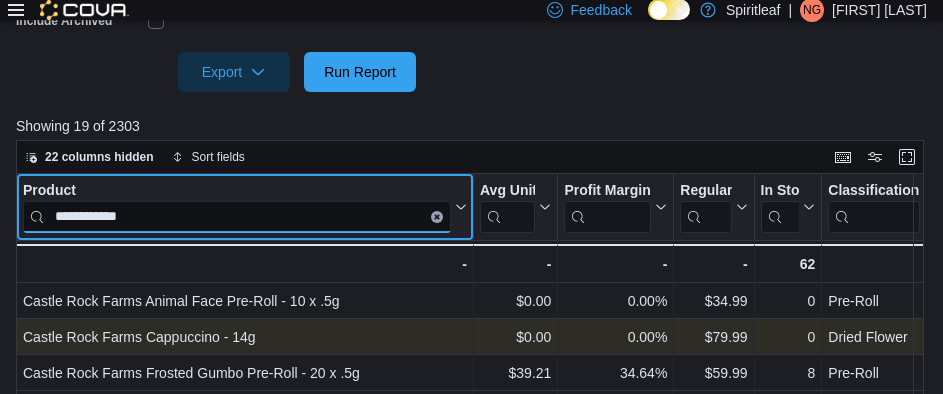 scroll, scrollTop: 100, scrollLeft: 0, axis: vertical 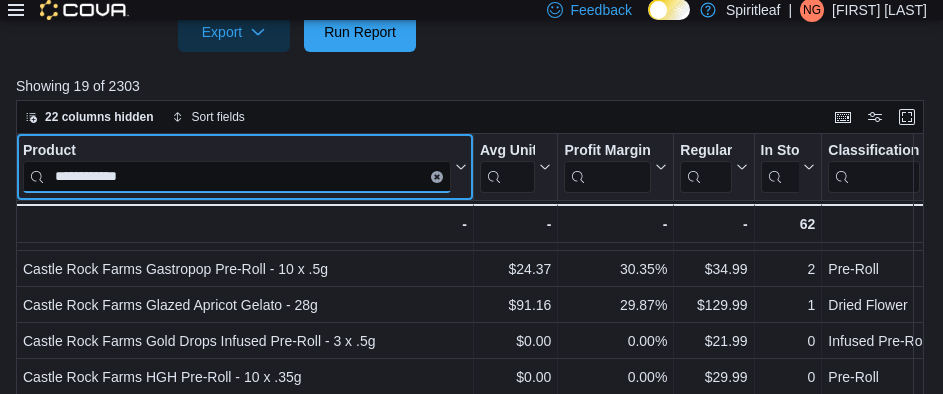 click on "**********" at bounding box center [471, -498] 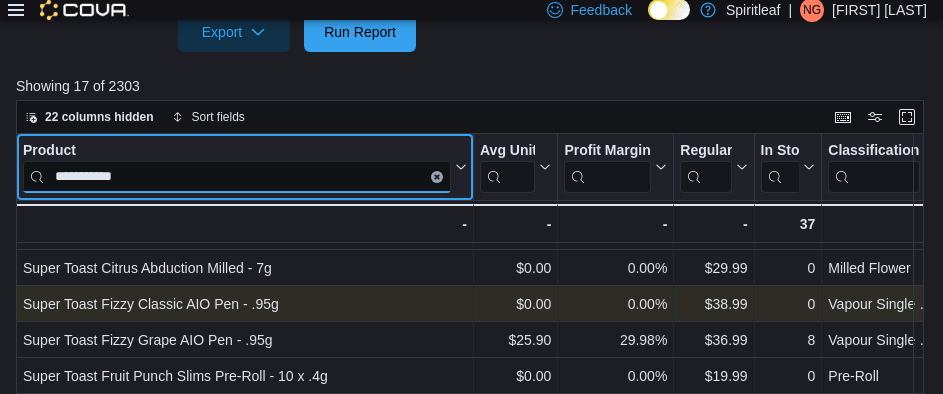 scroll, scrollTop: 100, scrollLeft: 0, axis: vertical 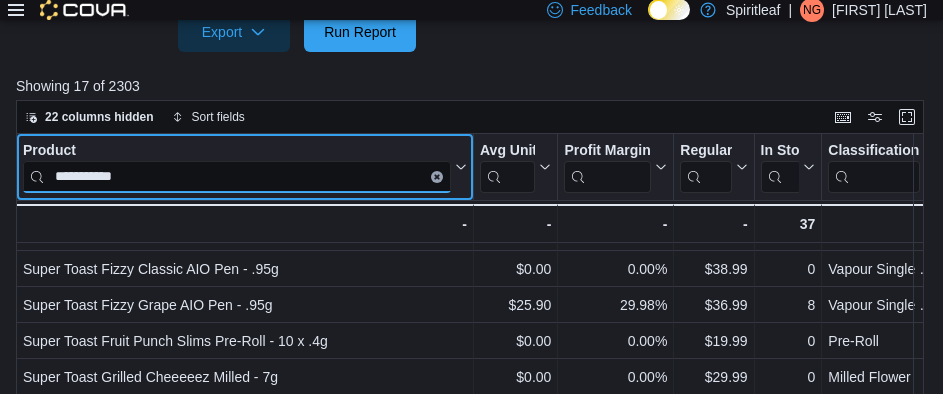 drag, startPoint x: 181, startPoint y: 177, endPoint x: 32, endPoint y: 181, distance: 149.05368 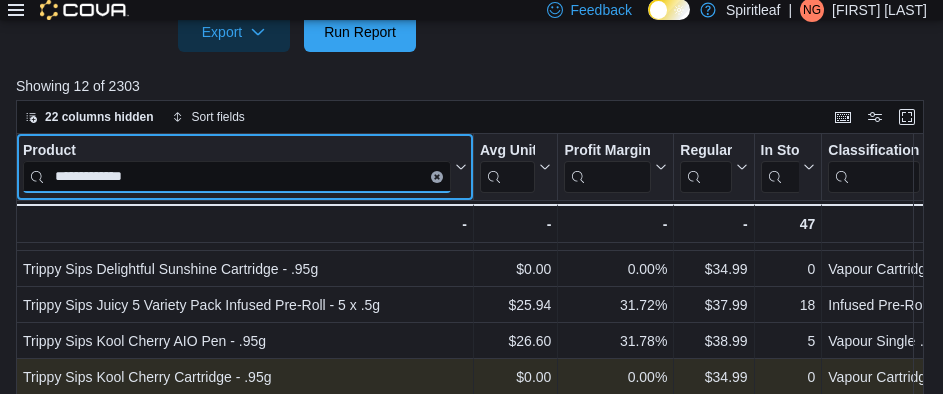 scroll, scrollTop: 0, scrollLeft: 0, axis: both 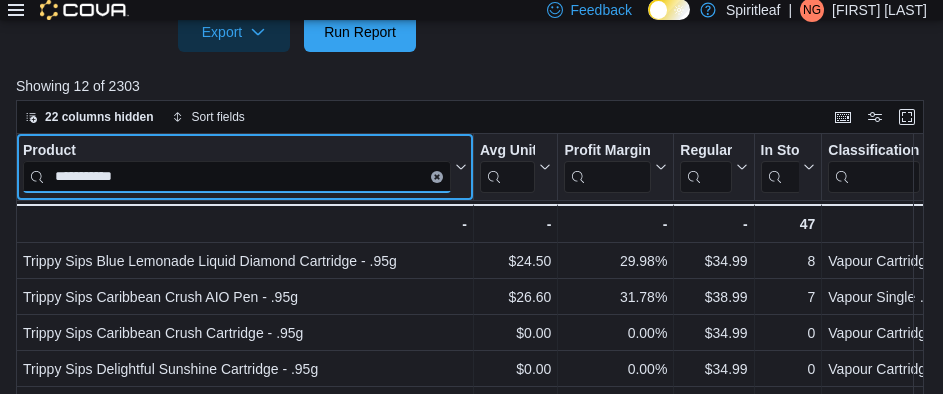 drag, startPoint x: 183, startPoint y: 182, endPoint x: 18, endPoint y: 179, distance: 165.02727 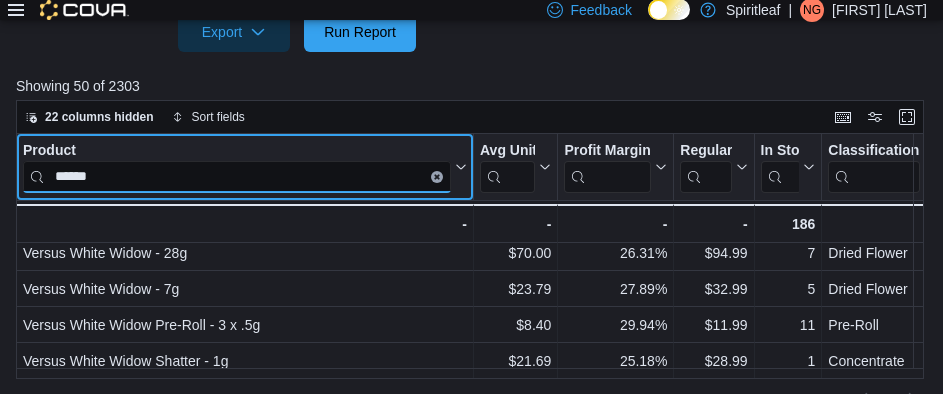 scroll, scrollTop: 1574, scrollLeft: 0, axis: vertical 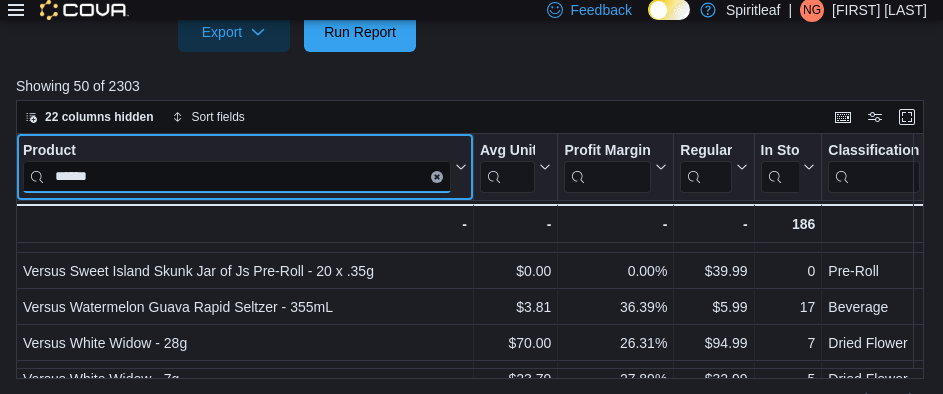 drag, startPoint x: 181, startPoint y: 174, endPoint x: 48, endPoint y: 177, distance: 133.03383 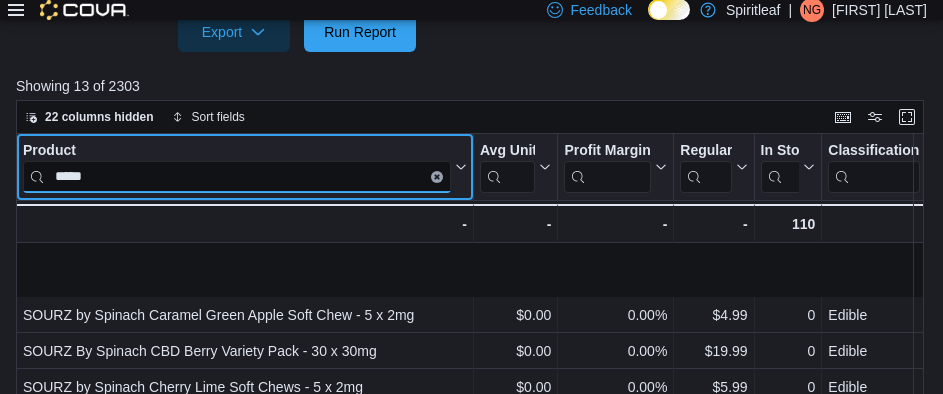 scroll, scrollTop: 0, scrollLeft: 0, axis: both 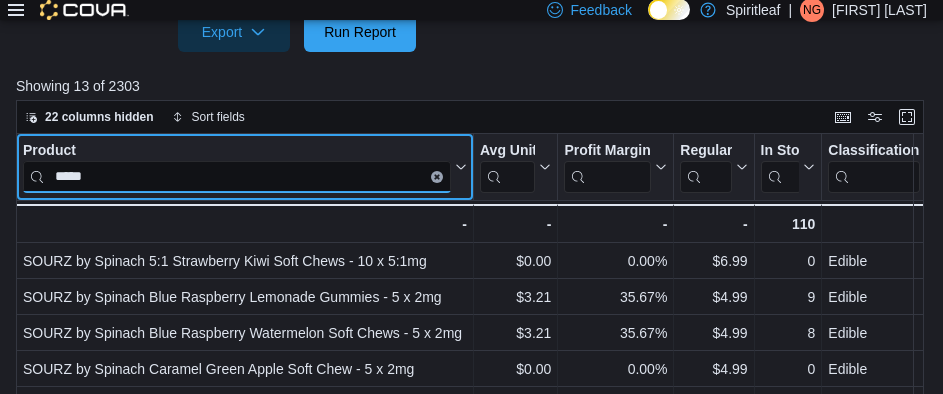 type on "*****" 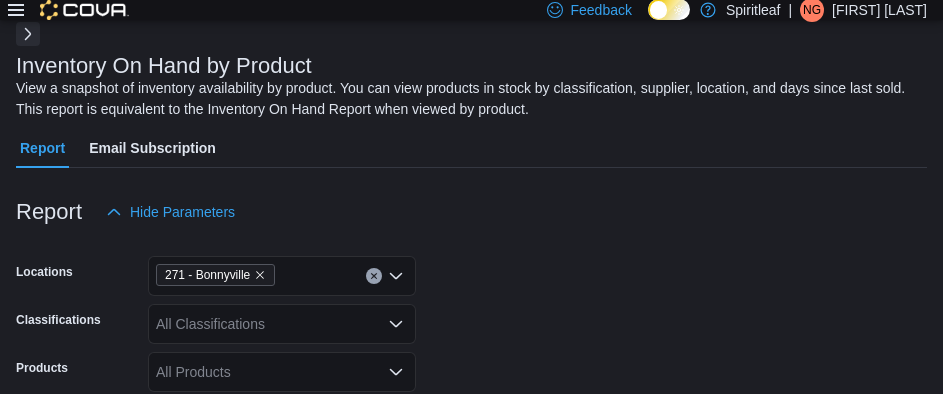 scroll, scrollTop: 0, scrollLeft: 0, axis: both 